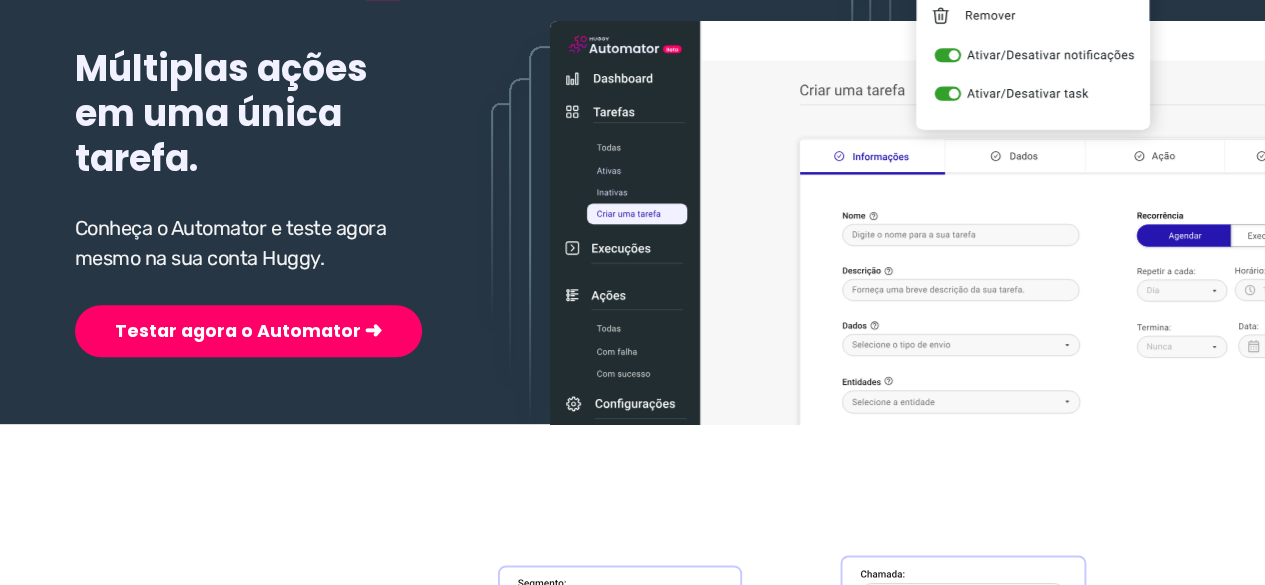 scroll, scrollTop: 400, scrollLeft: 0, axis: vertical 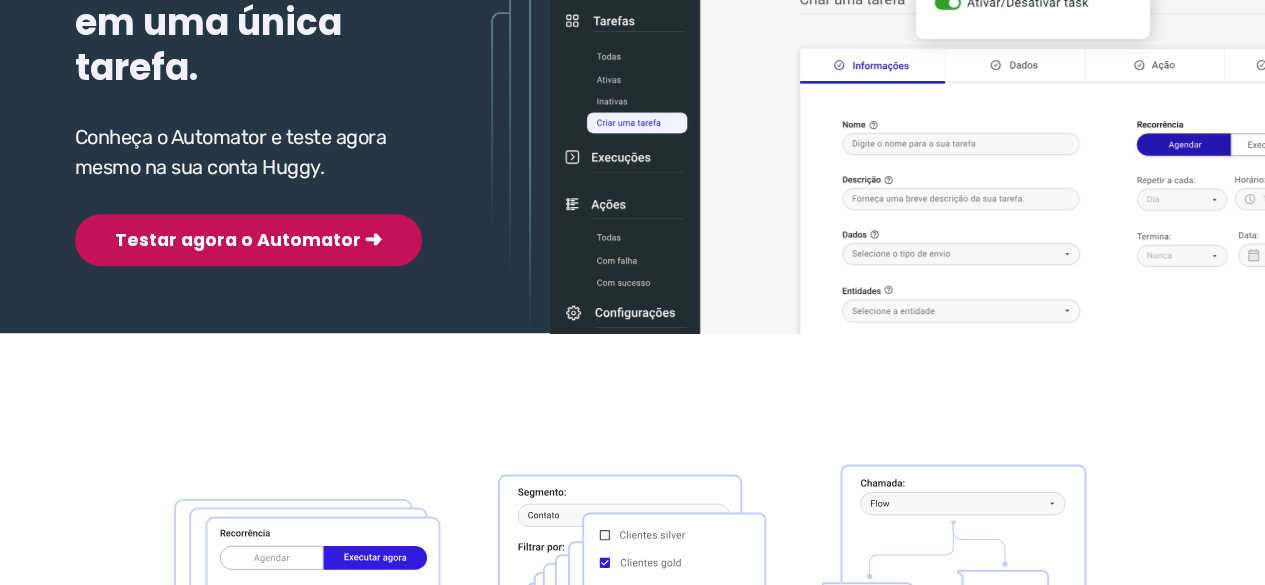click on "Testar agora o Automator ➜" at bounding box center (248, 240) 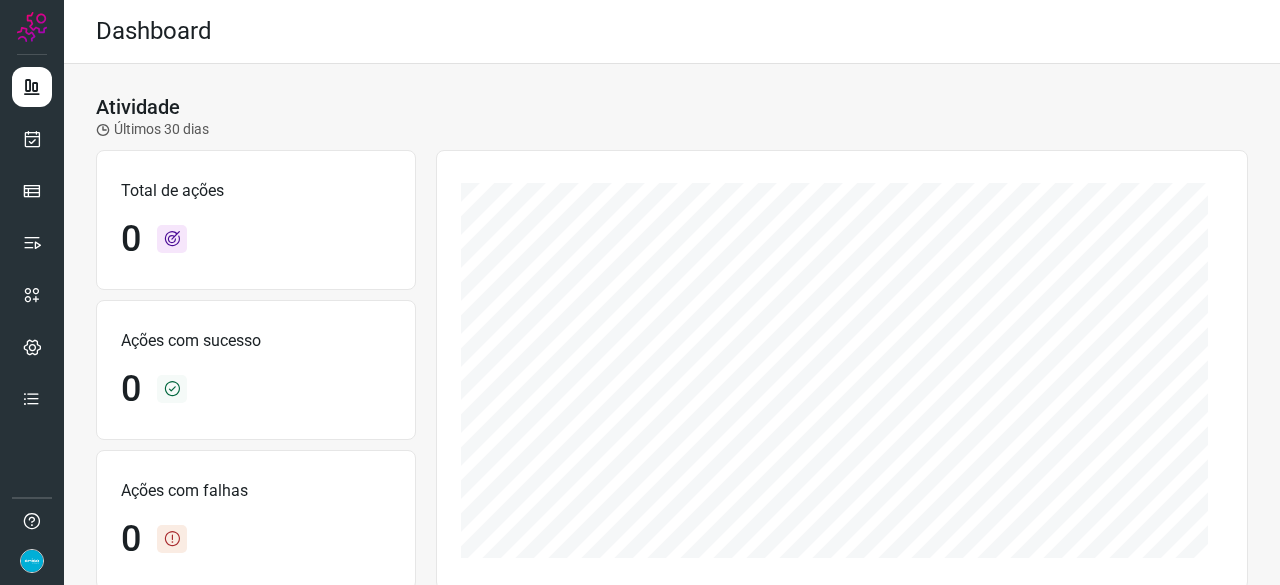scroll, scrollTop: 0, scrollLeft: 0, axis: both 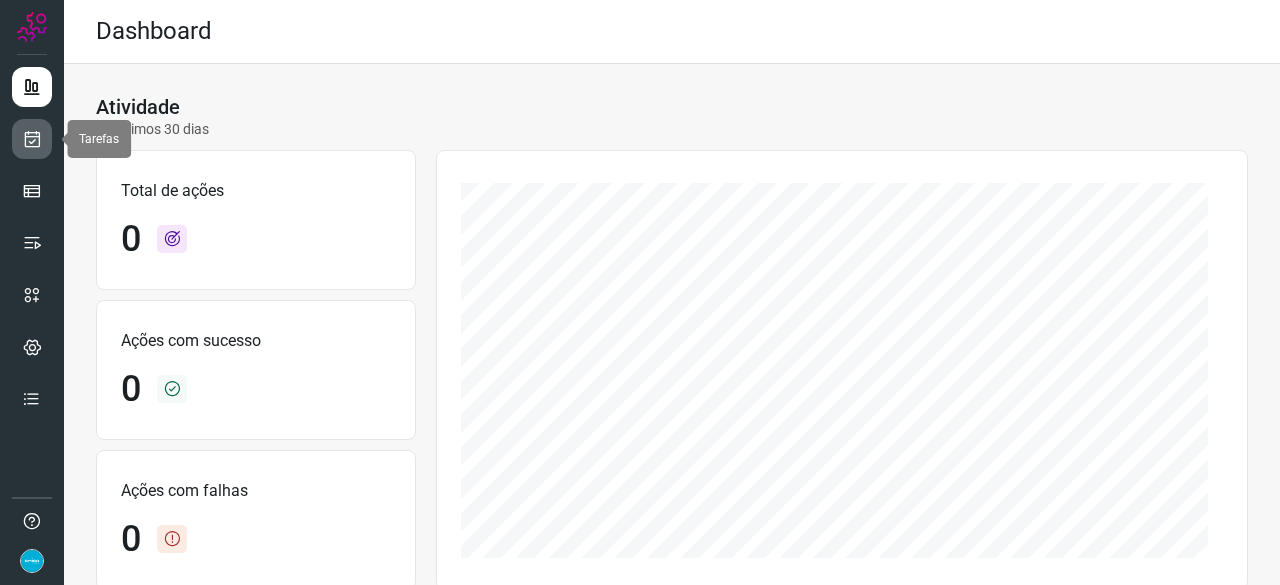 click at bounding box center [32, 139] 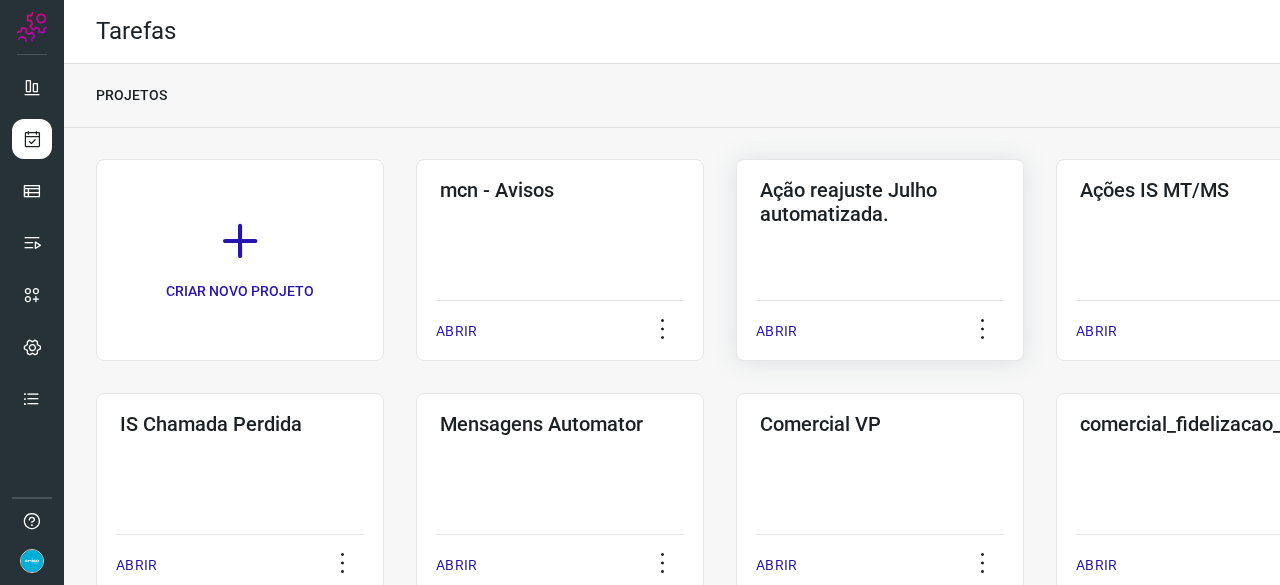 click on "ABRIR" at bounding box center [776, 331] 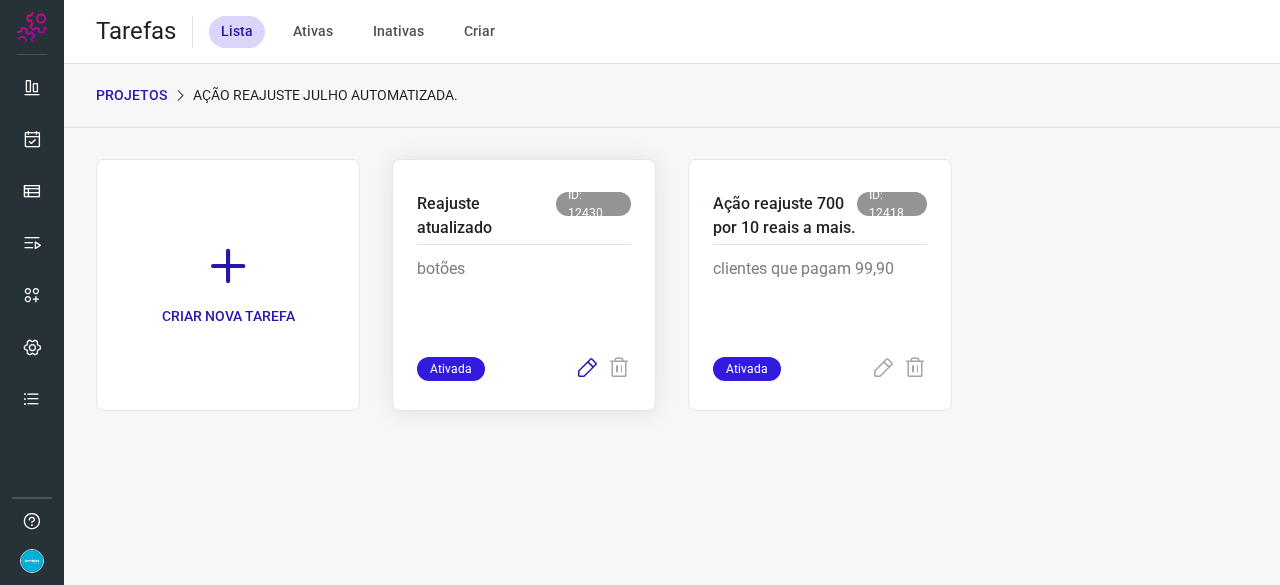 click at bounding box center (587, 369) 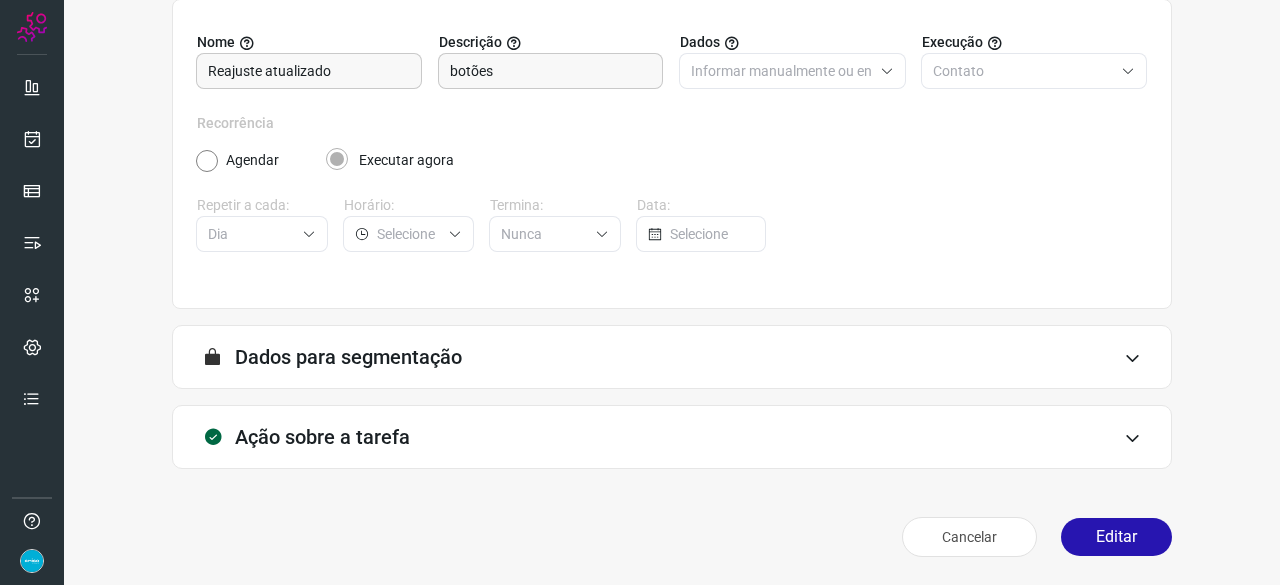 scroll, scrollTop: 195, scrollLeft: 0, axis: vertical 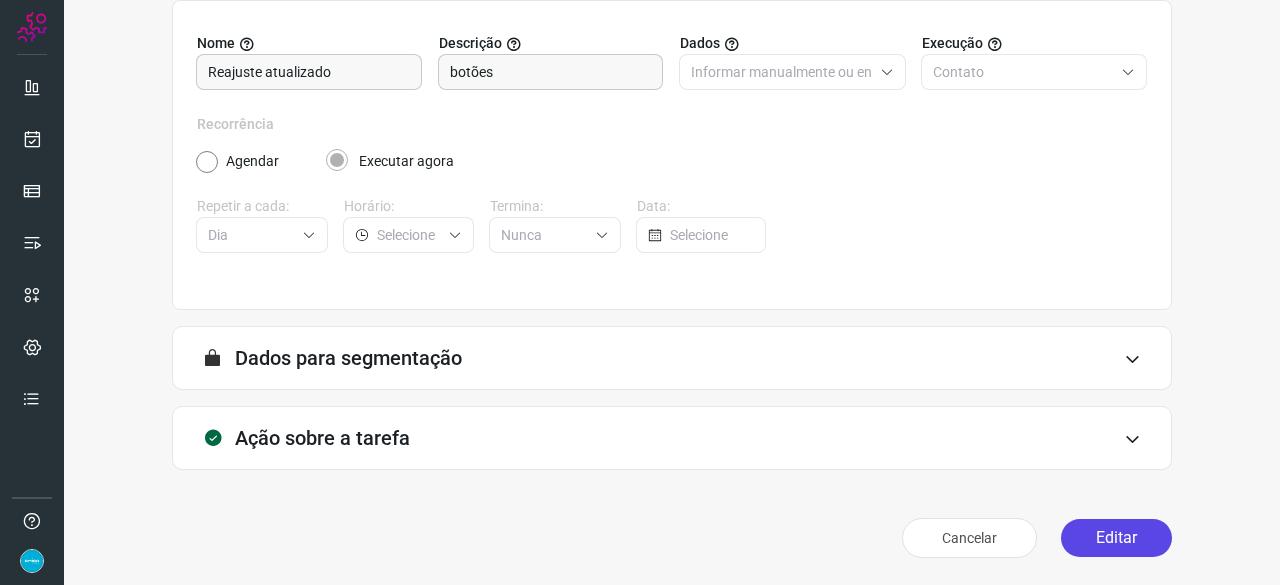 click on "Editar" at bounding box center (1116, 538) 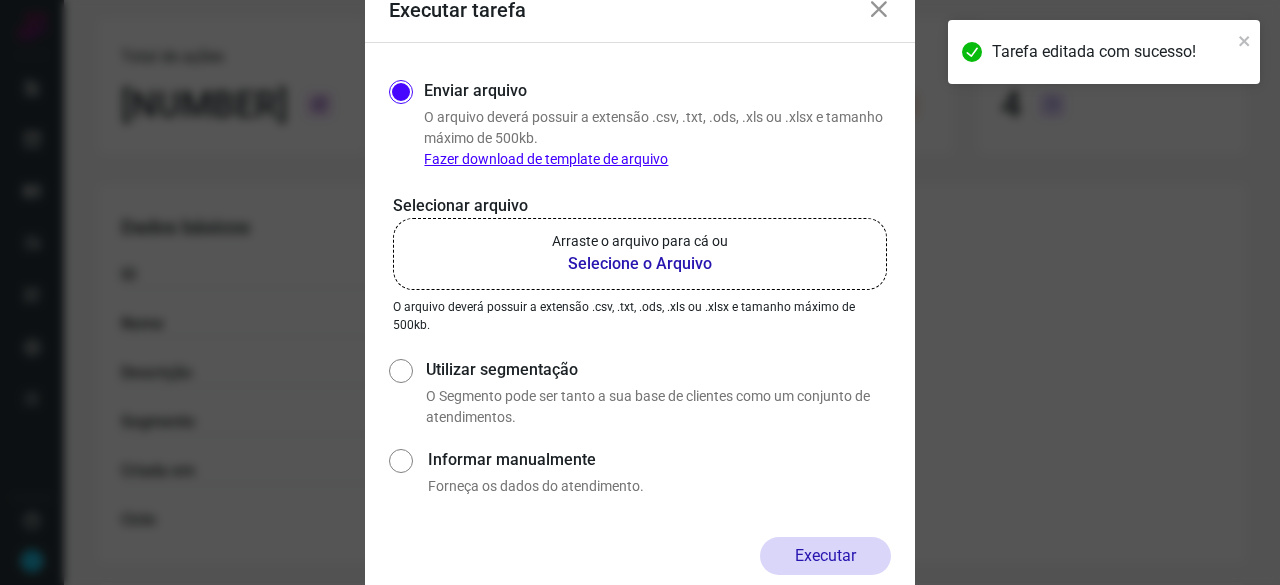 click on "Selecione o Arquivo" at bounding box center (640, 264) 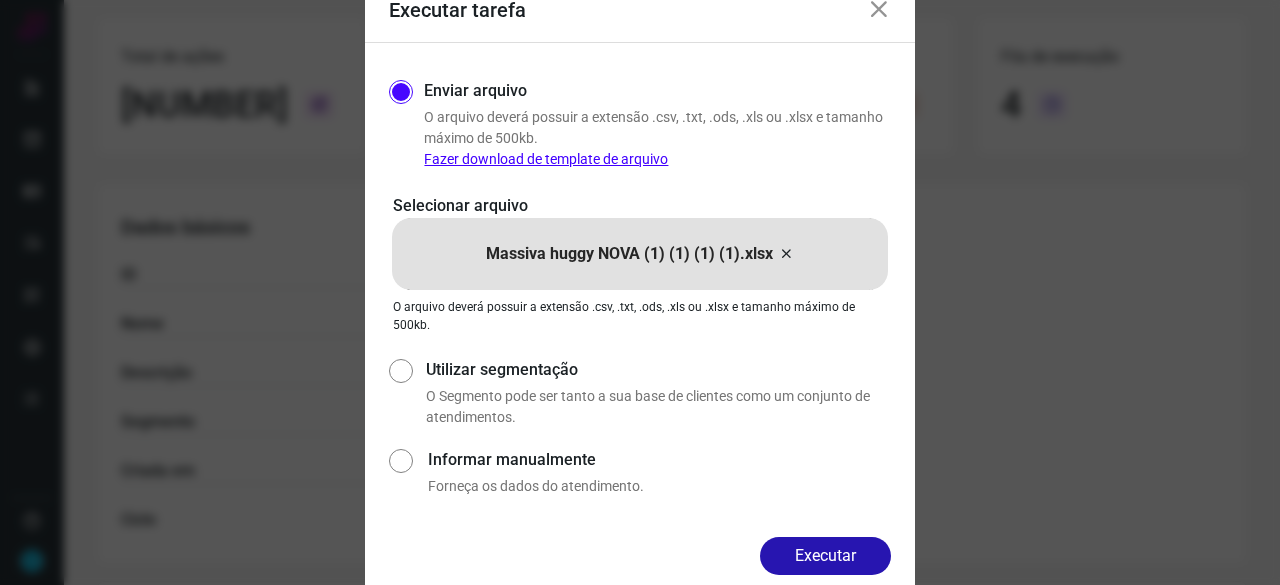 drag, startPoint x: 820, startPoint y: 561, endPoint x: 836, endPoint y: 561, distance: 16 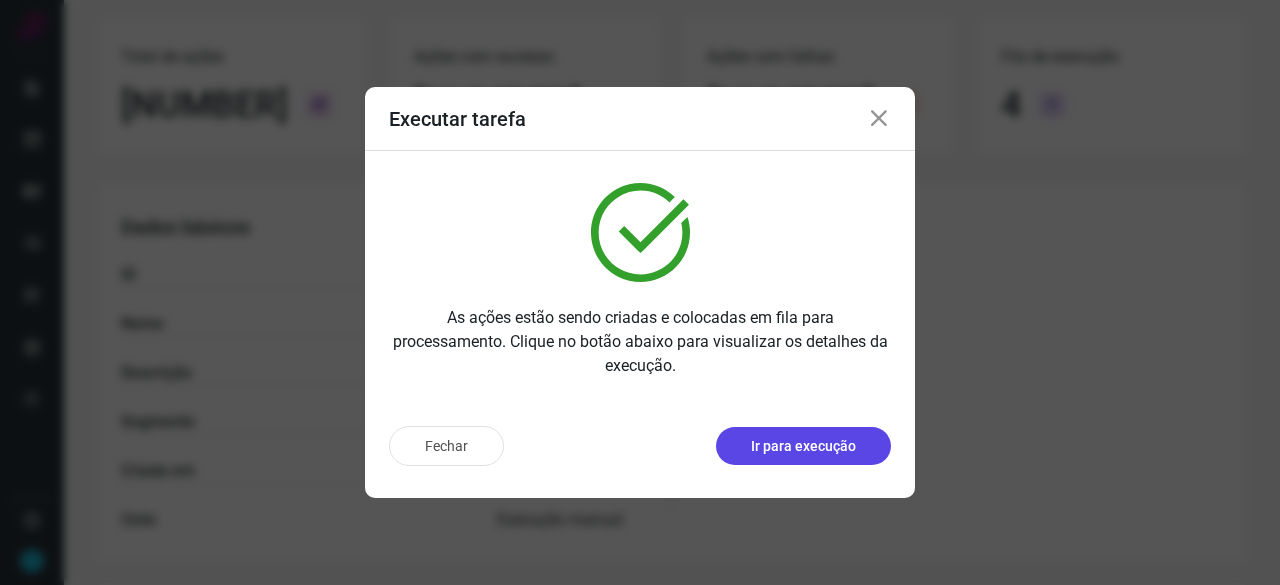 click on "Ir para execução" at bounding box center [803, 446] 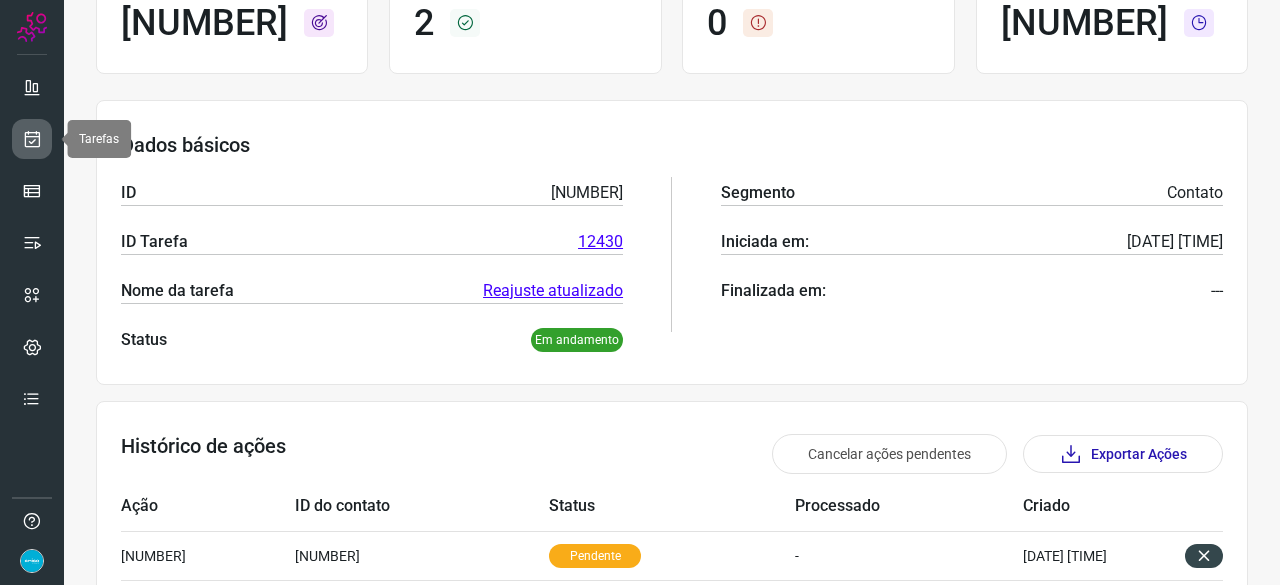 click at bounding box center (32, 139) 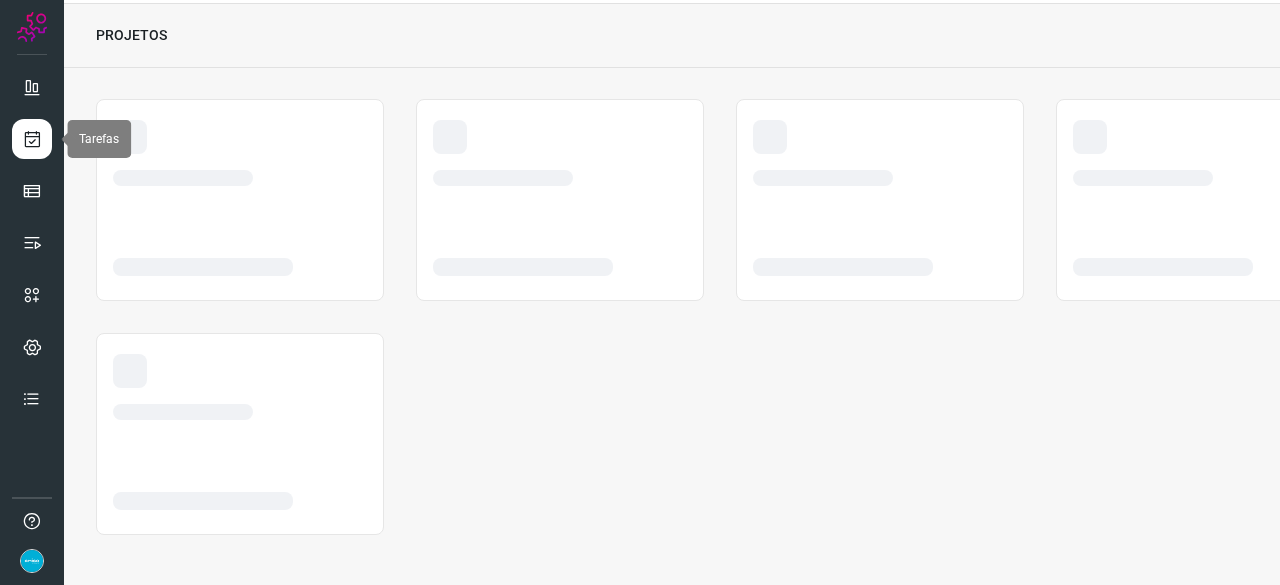 scroll, scrollTop: 60, scrollLeft: 0, axis: vertical 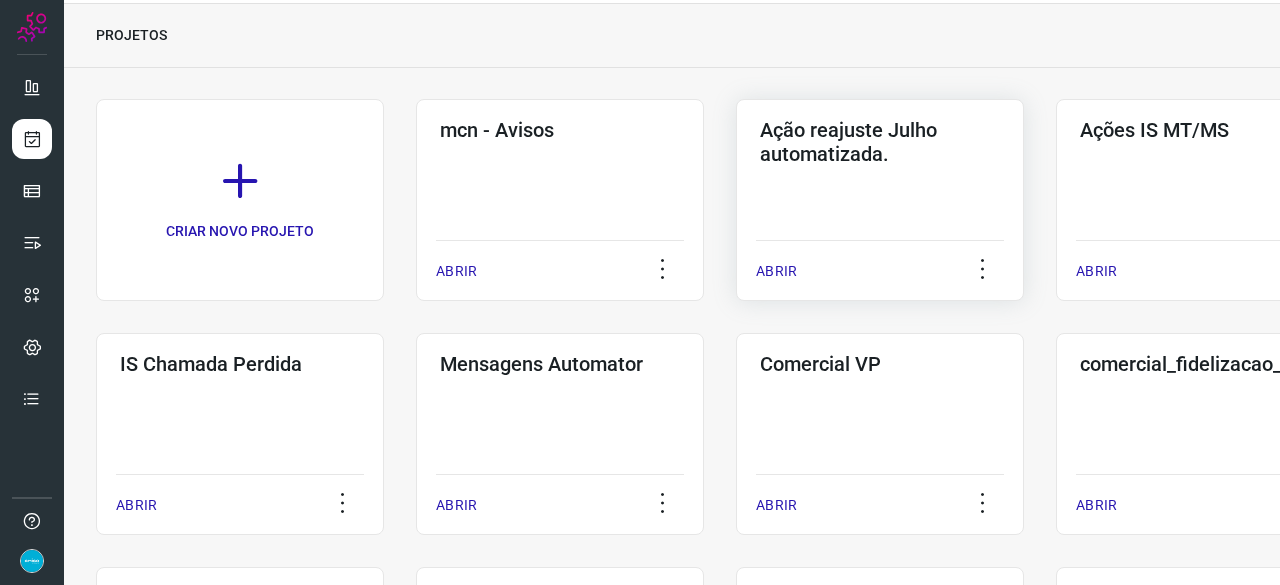 click on "ABRIR" at bounding box center (776, 271) 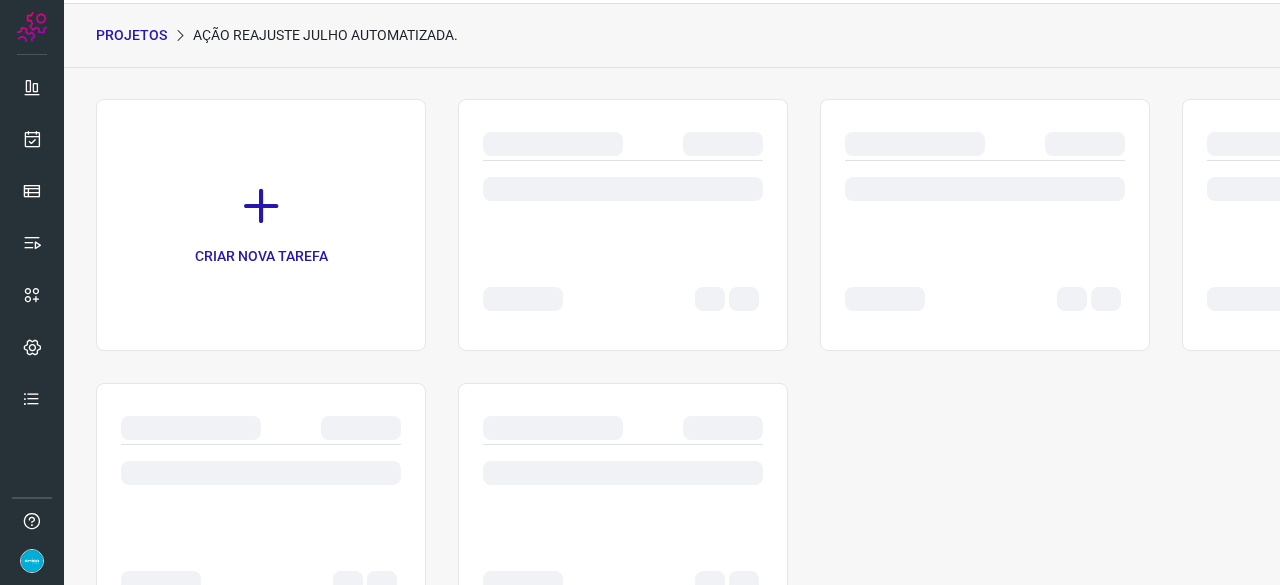 scroll, scrollTop: 0, scrollLeft: 0, axis: both 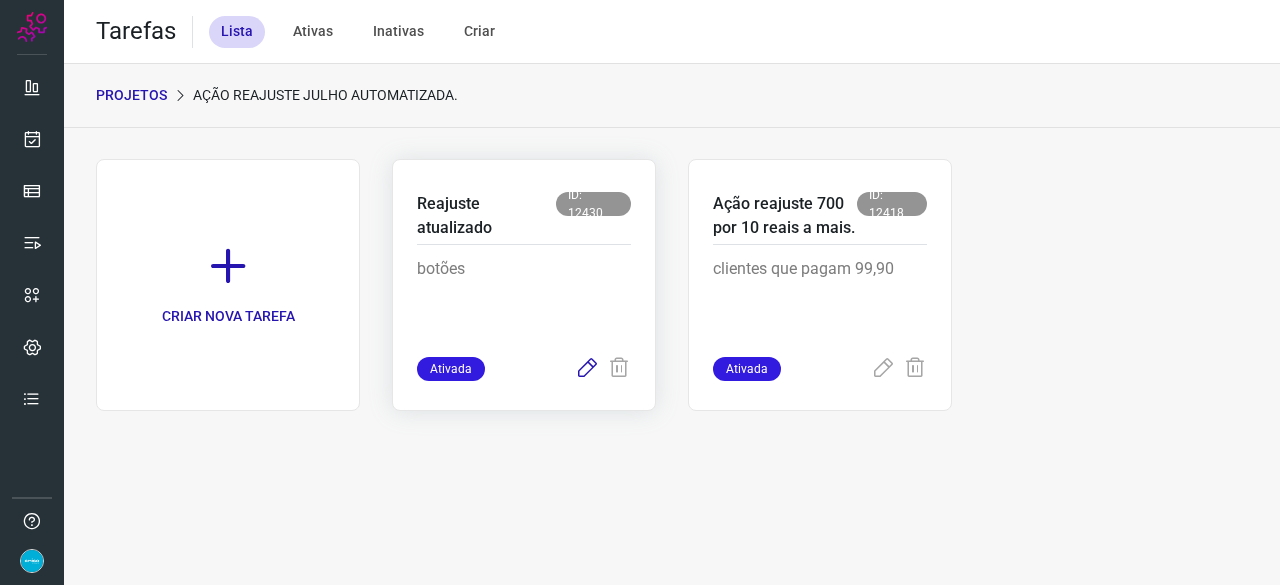click at bounding box center [587, 369] 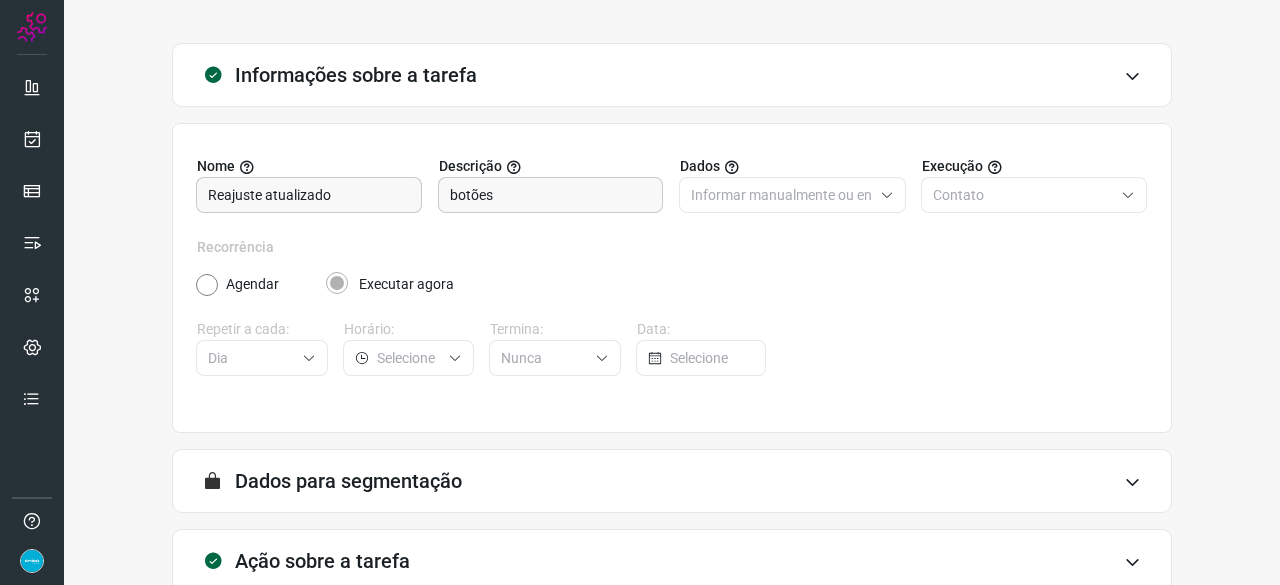 scroll, scrollTop: 195, scrollLeft: 0, axis: vertical 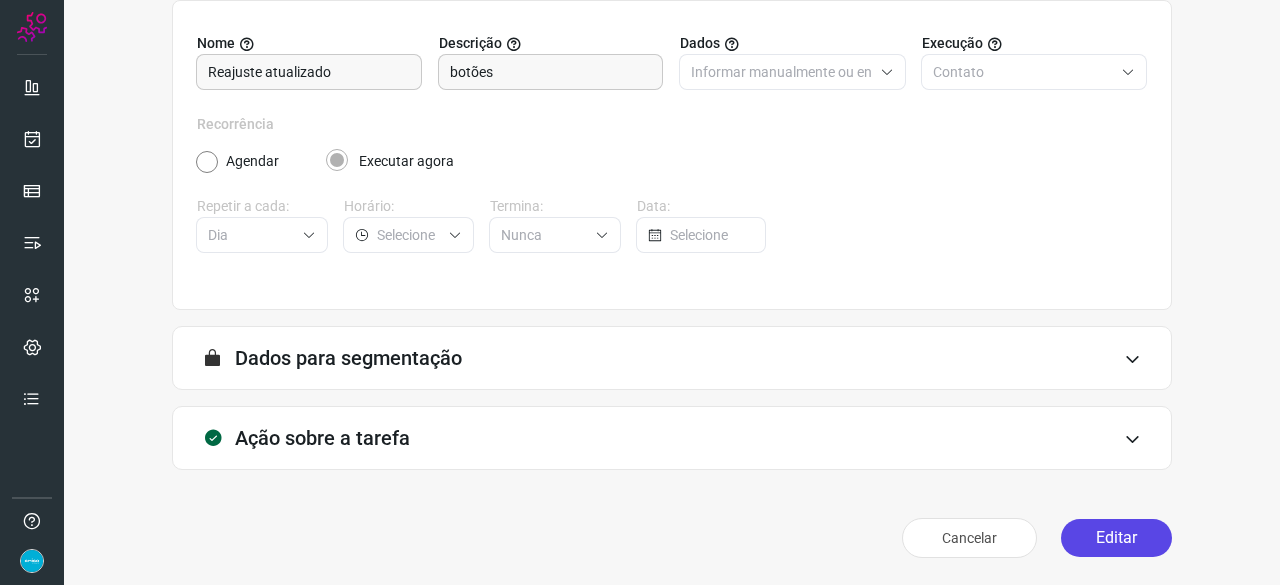 click on "Editar" at bounding box center (1116, 538) 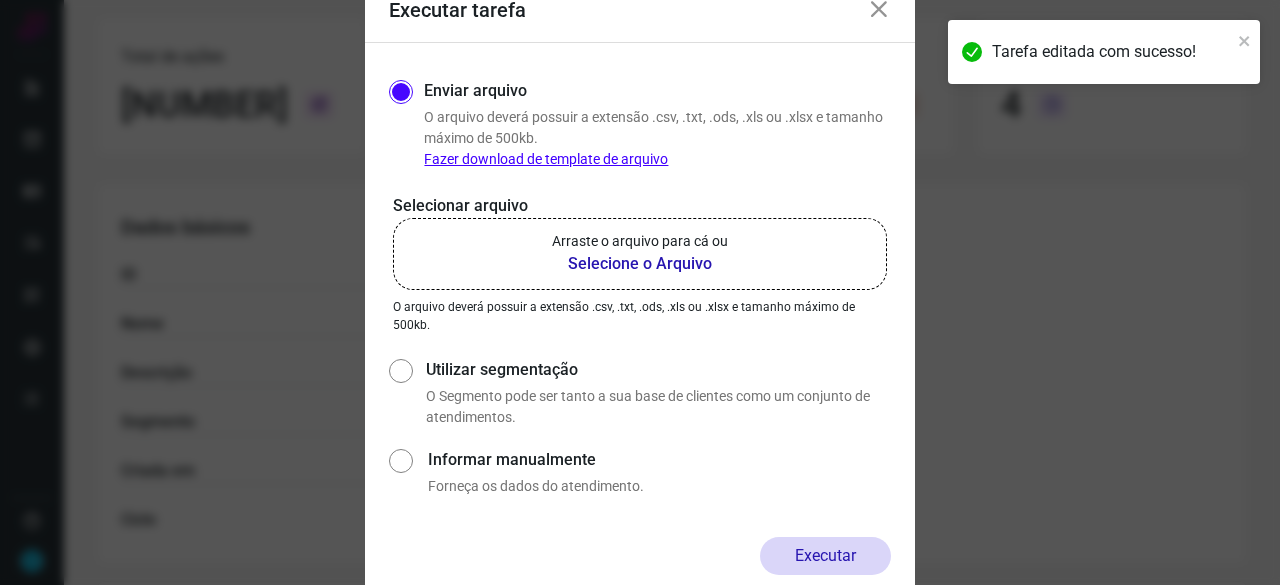click on "Selecione o Arquivo" at bounding box center (640, 264) 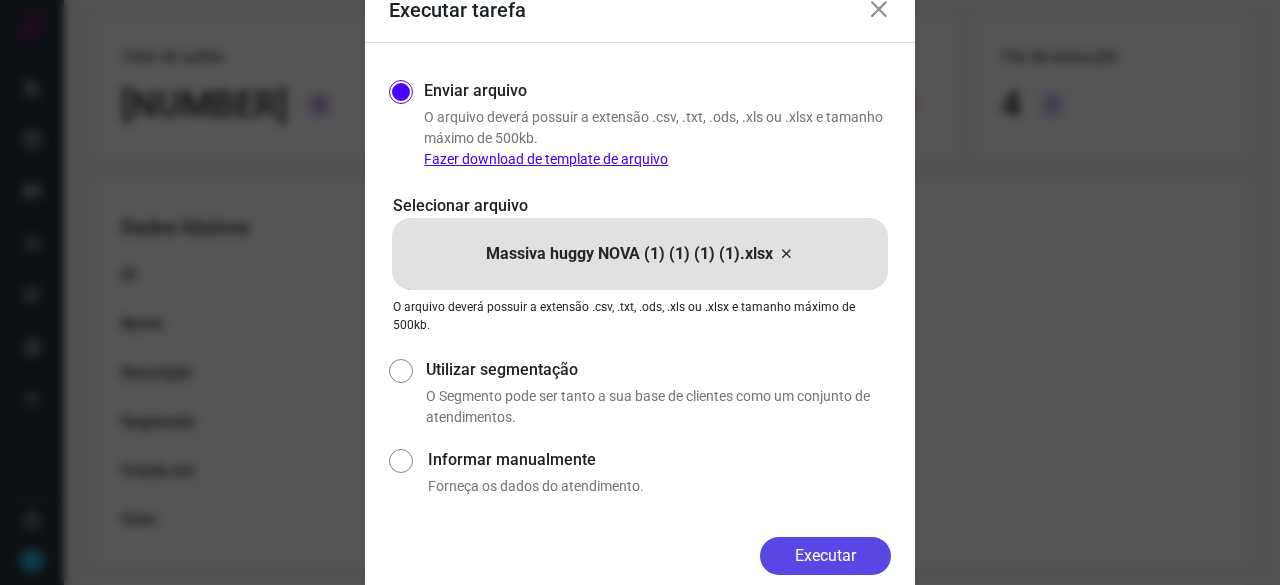click on "Executar" at bounding box center (825, 556) 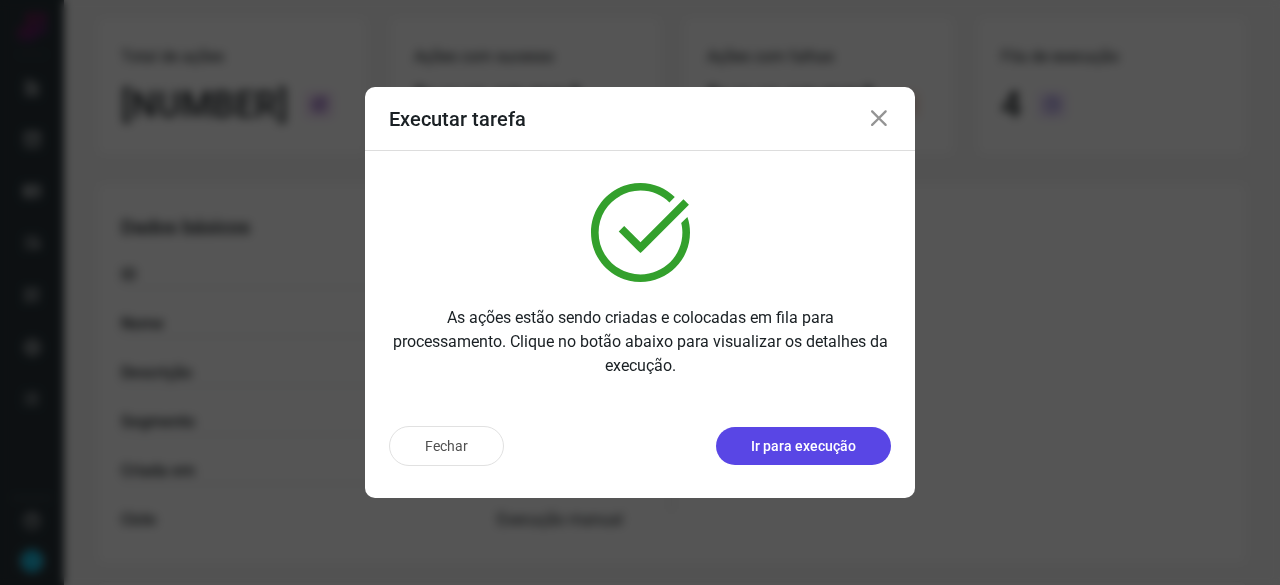click on "Ir para execução" at bounding box center [803, 446] 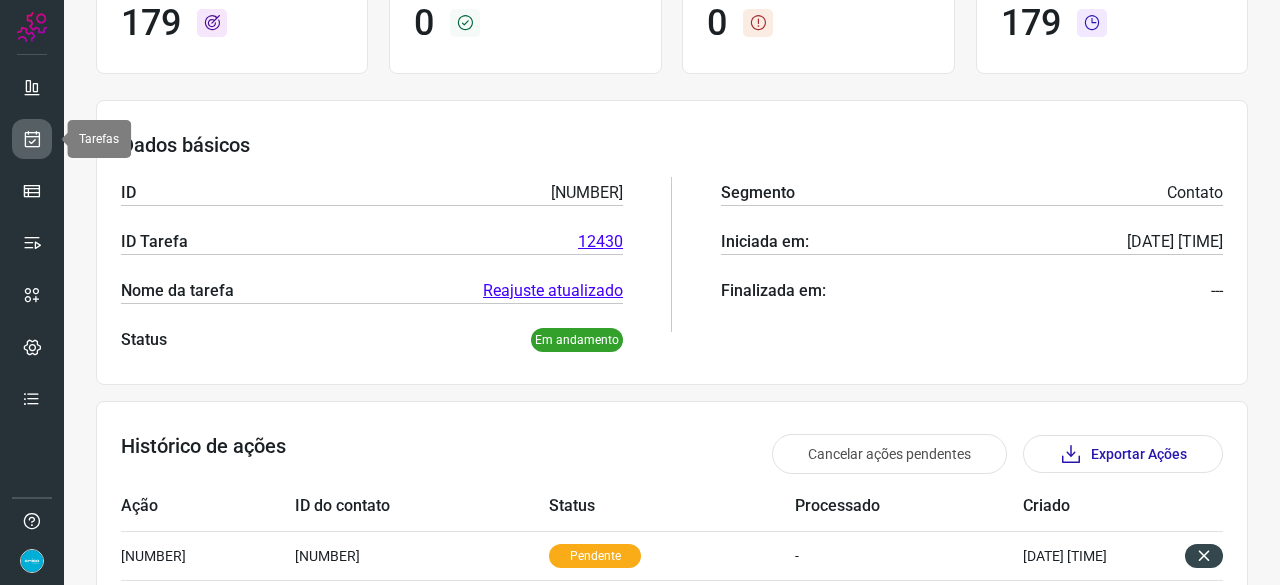 click at bounding box center (32, 139) 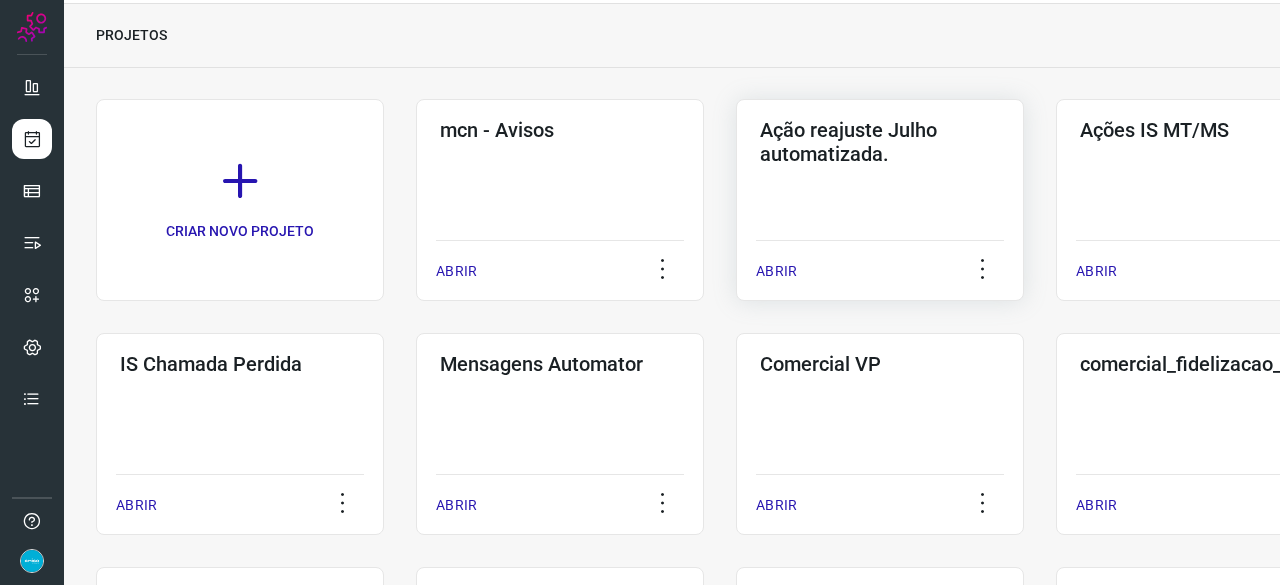 click on "ABRIR" at bounding box center [776, 271] 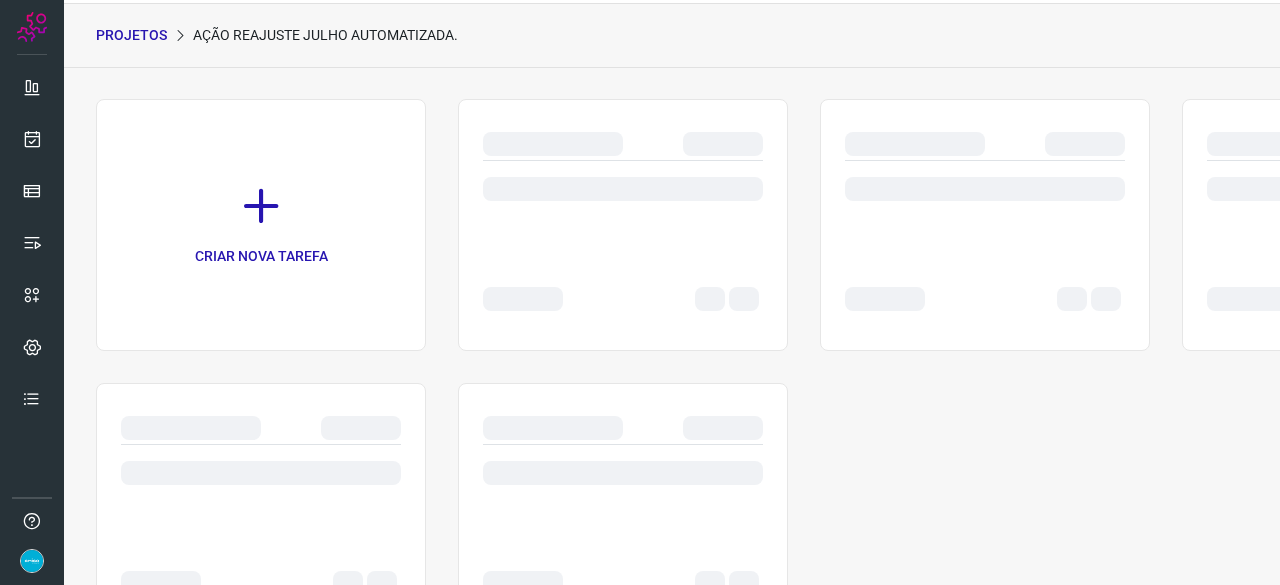 scroll, scrollTop: 0, scrollLeft: 0, axis: both 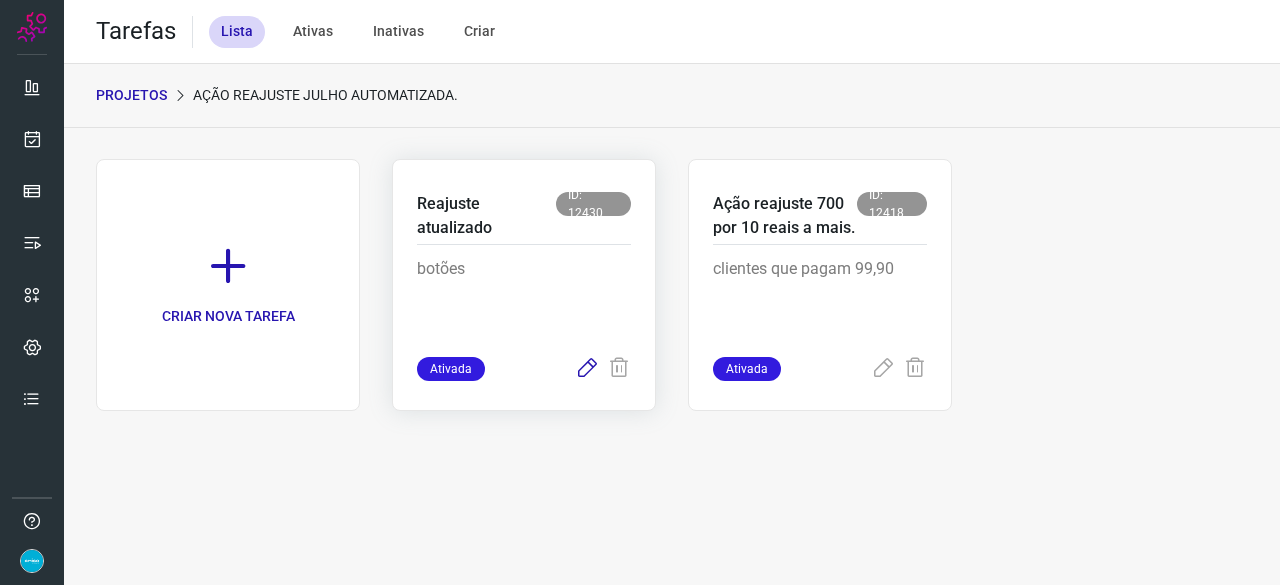 click at bounding box center [587, 369] 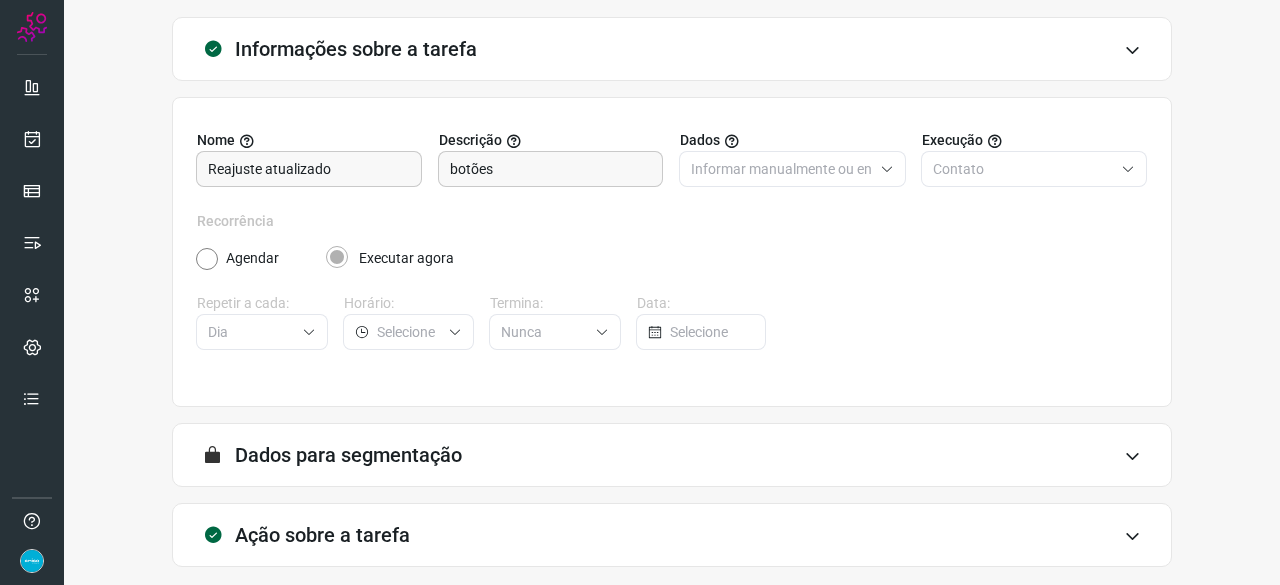 scroll, scrollTop: 195, scrollLeft: 0, axis: vertical 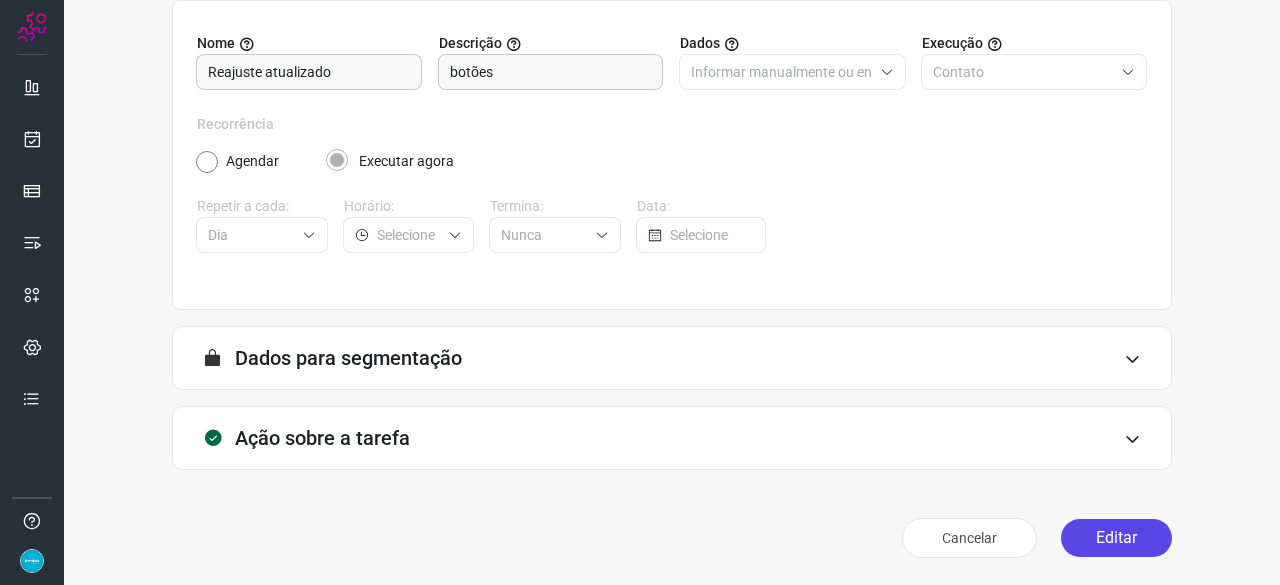 click on "Editar" at bounding box center [1116, 538] 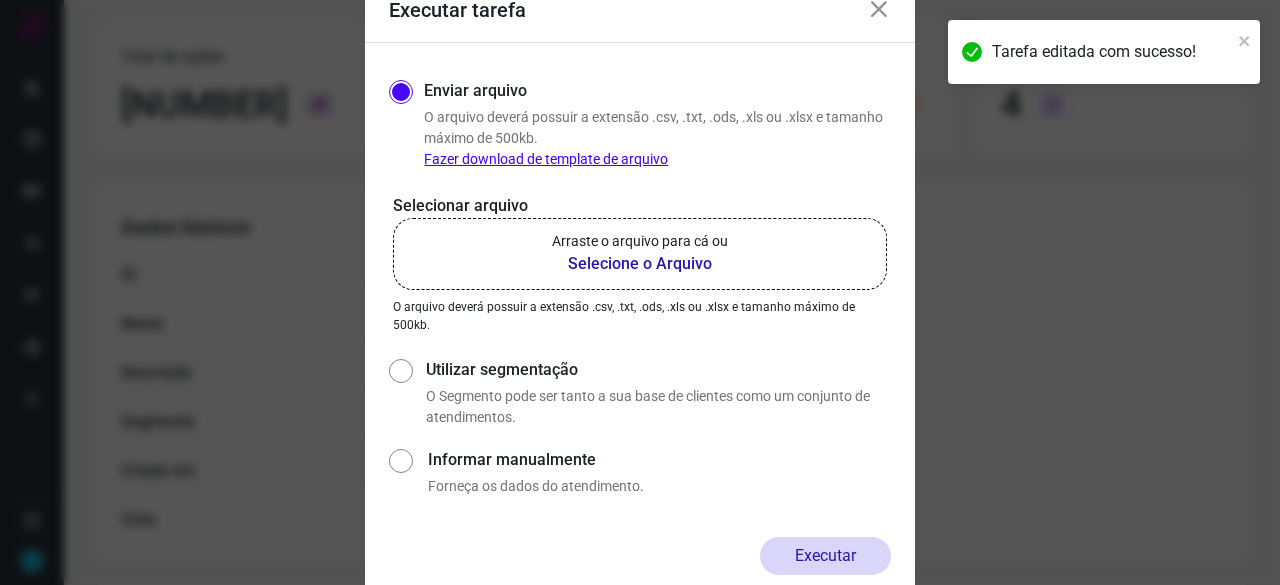 click on "Selecione o Arquivo" at bounding box center (640, 264) 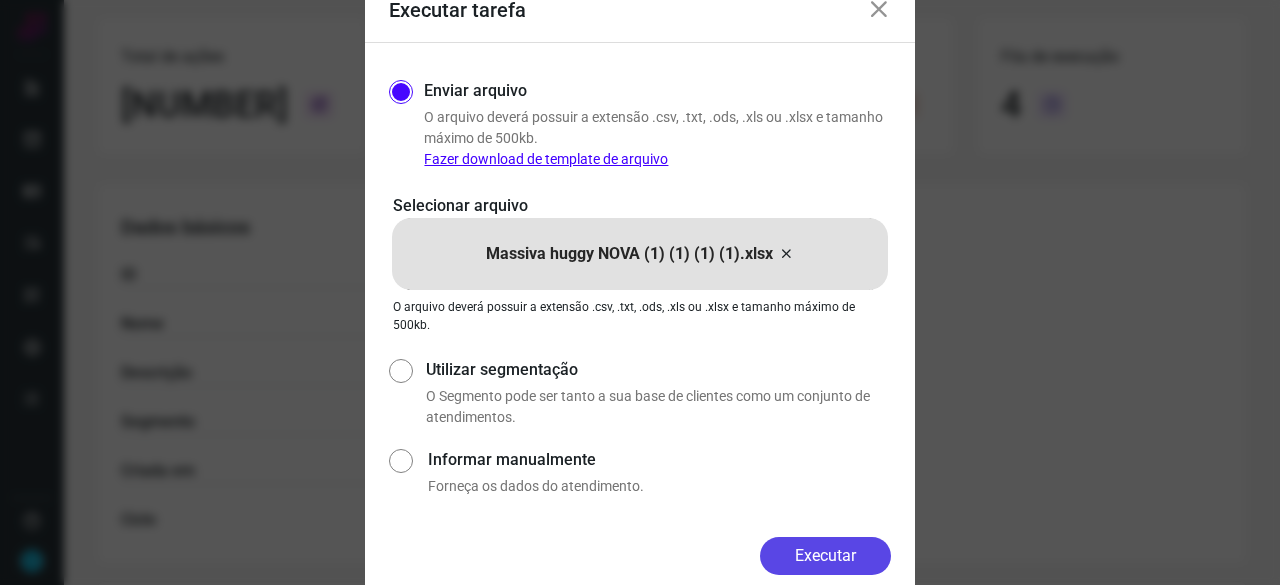 click on "Executar" at bounding box center (825, 556) 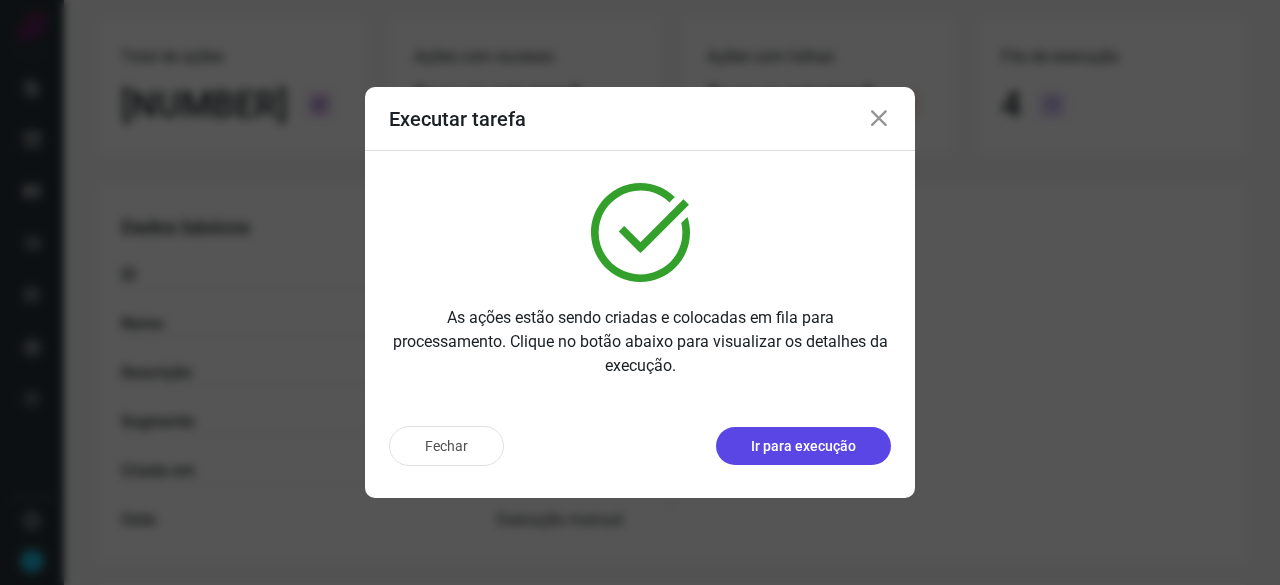 click on "Ir para execução" at bounding box center [803, 446] 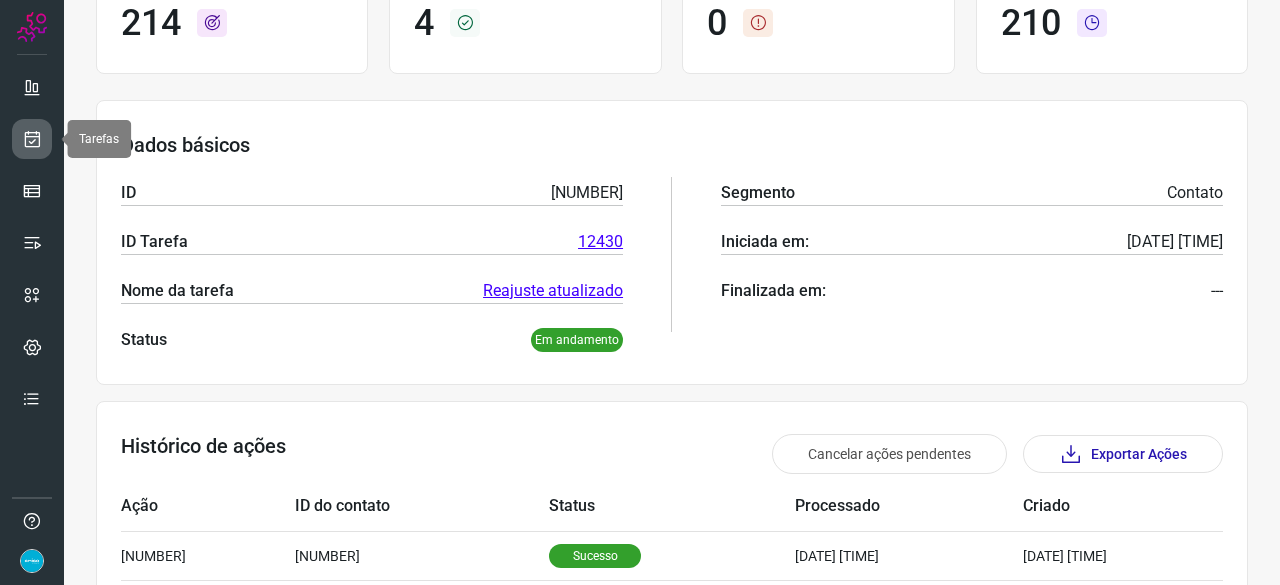 click at bounding box center [32, 139] 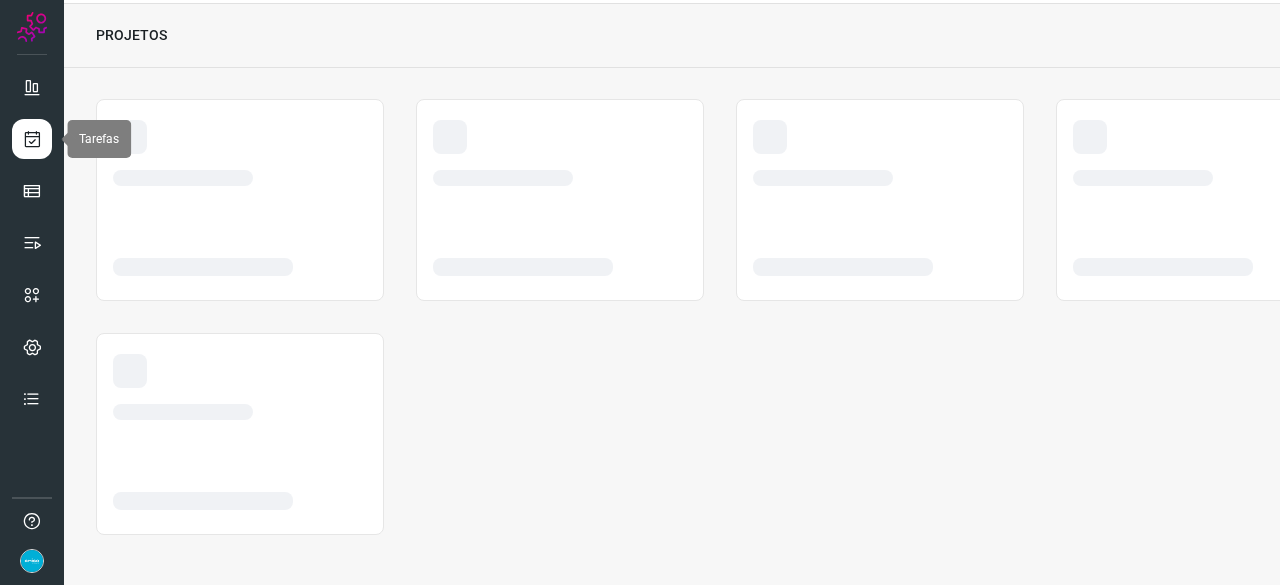 scroll, scrollTop: 60, scrollLeft: 0, axis: vertical 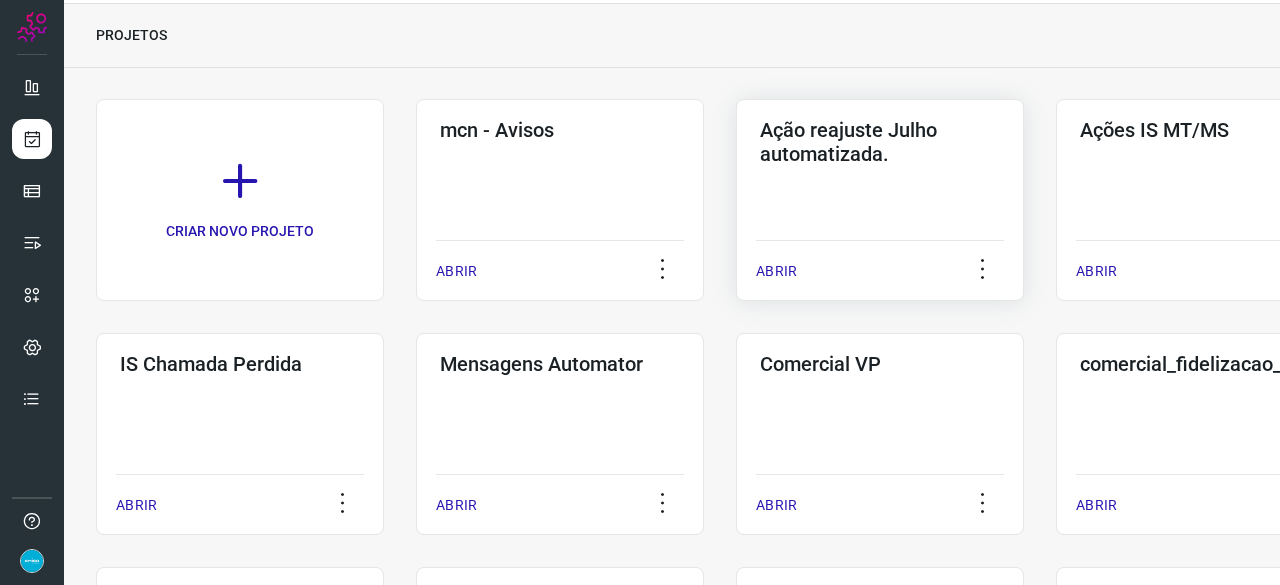 click on "ABRIR" at bounding box center [776, 271] 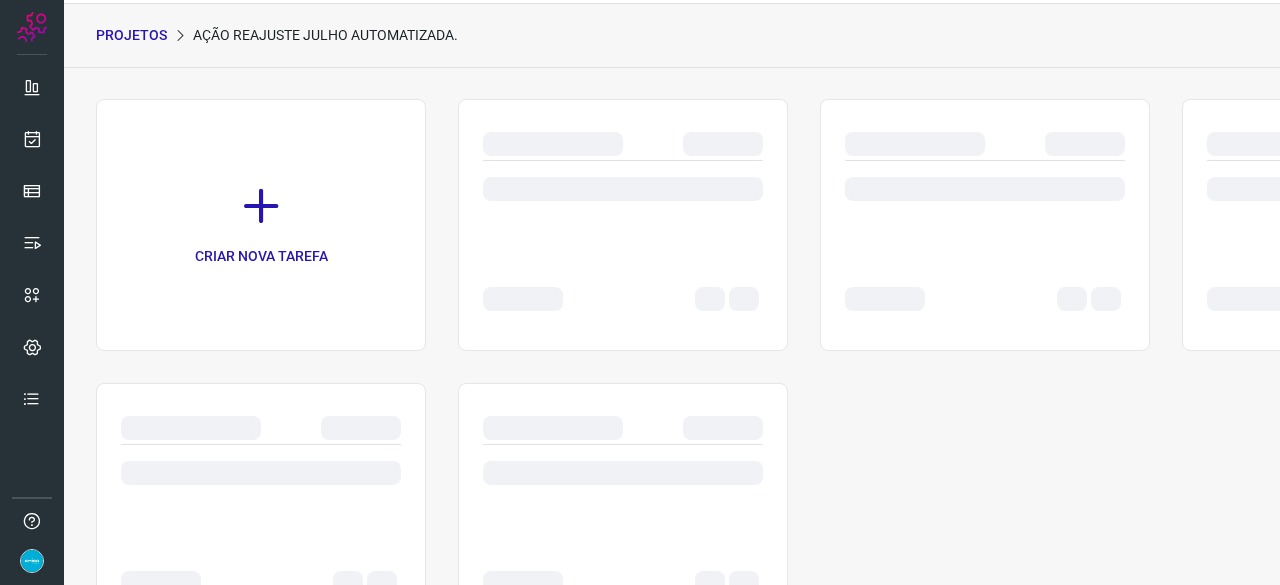 scroll, scrollTop: 0, scrollLeft: 0, axis: both 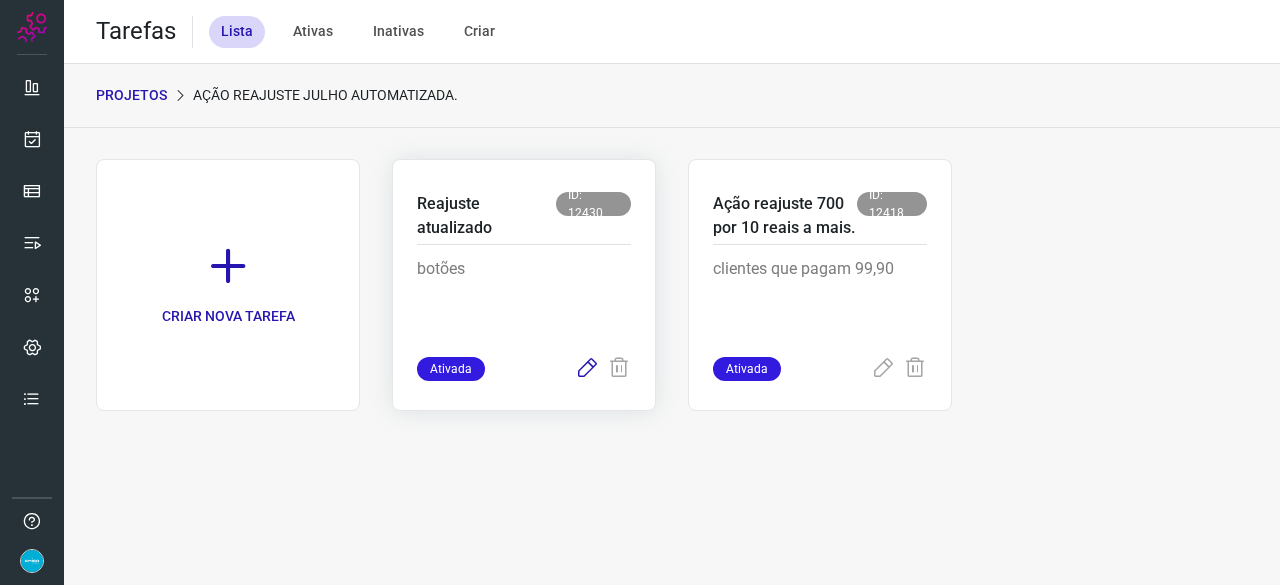 click at bounding box center (587, 369) 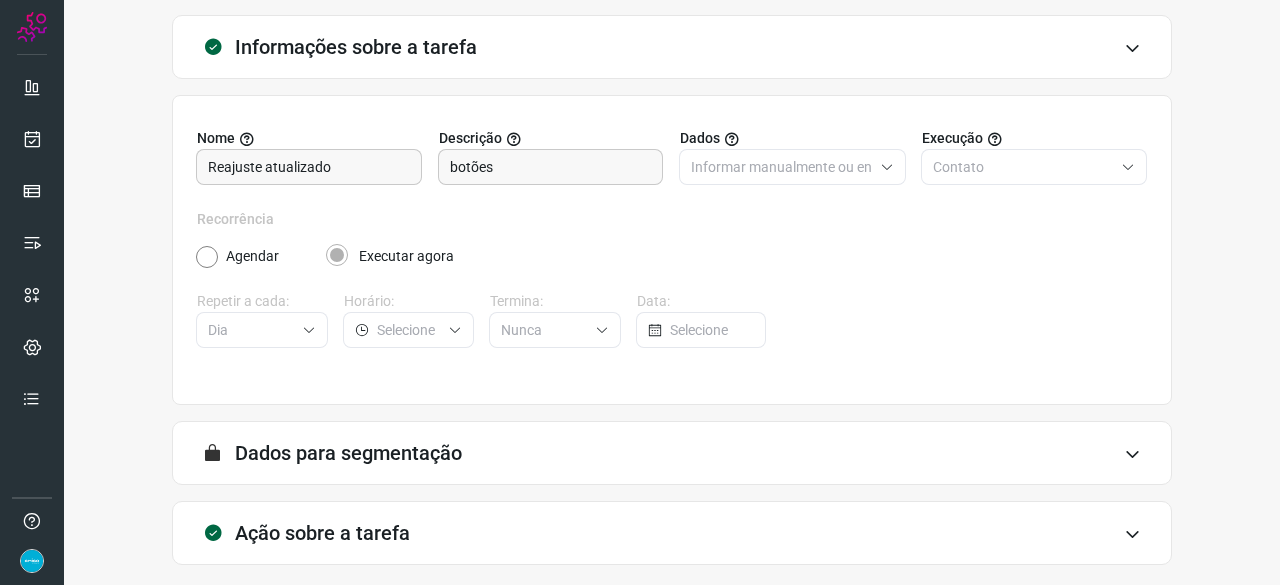 scroll, scrollTop: 195, scrollLeft: 0, axis: vertical 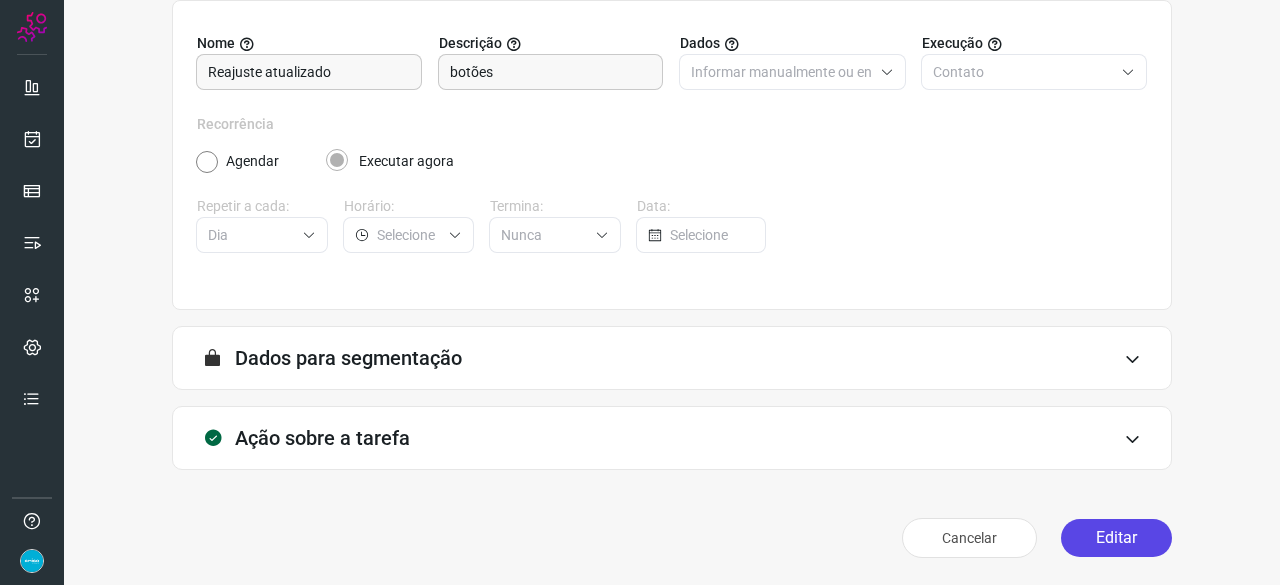 click on "Editar" at bounding box center (1116, 538) 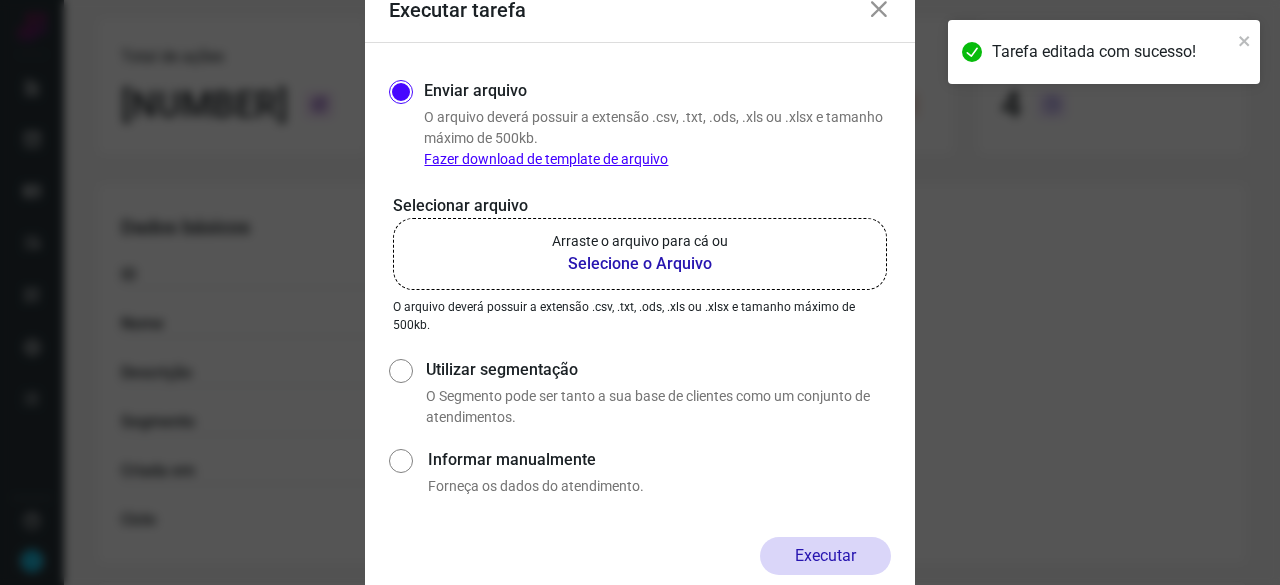 click on "Selecione o Arquivo" at bounding box center [640, 264] 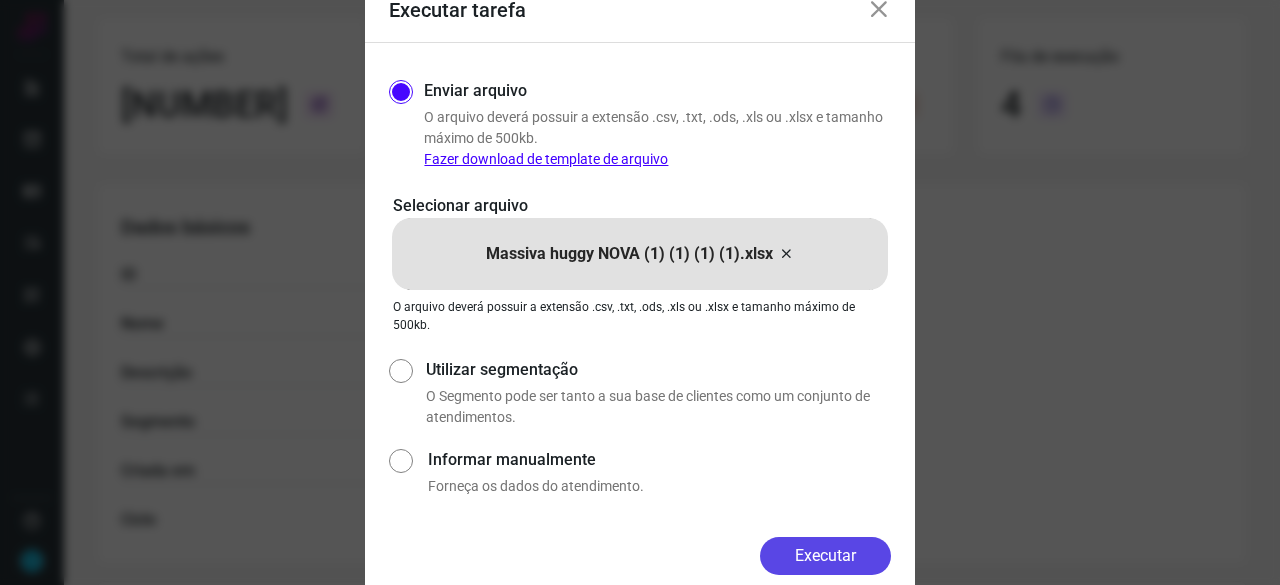 click on "Executar" at bounding box center (825, 556) 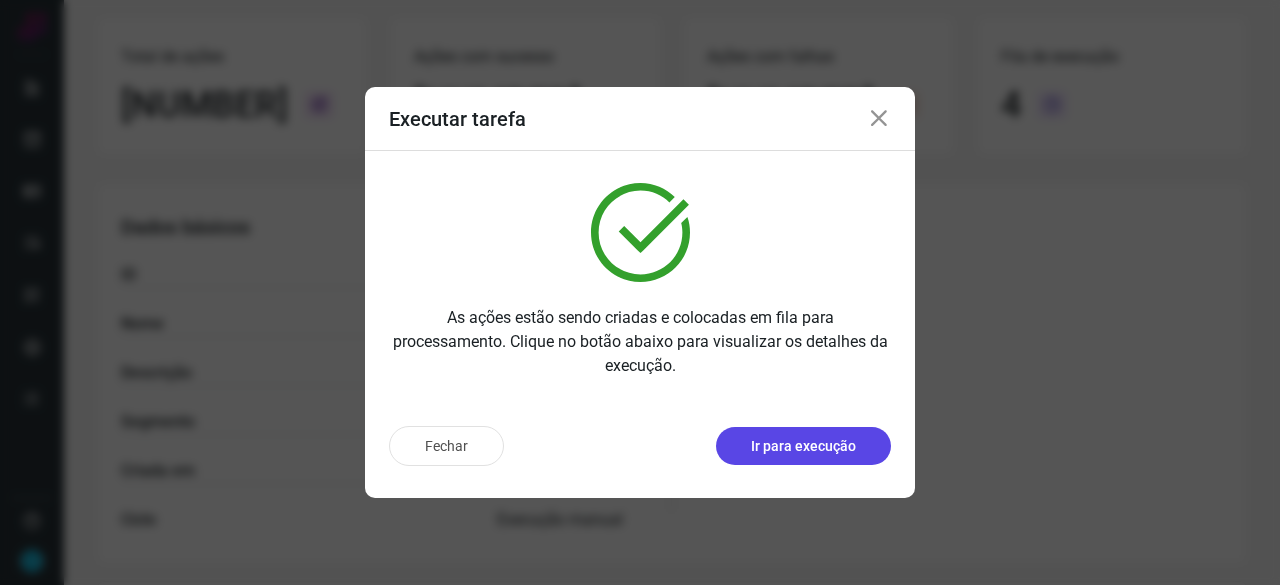 click on "Ir para execução" at bounding box center (803, 446) 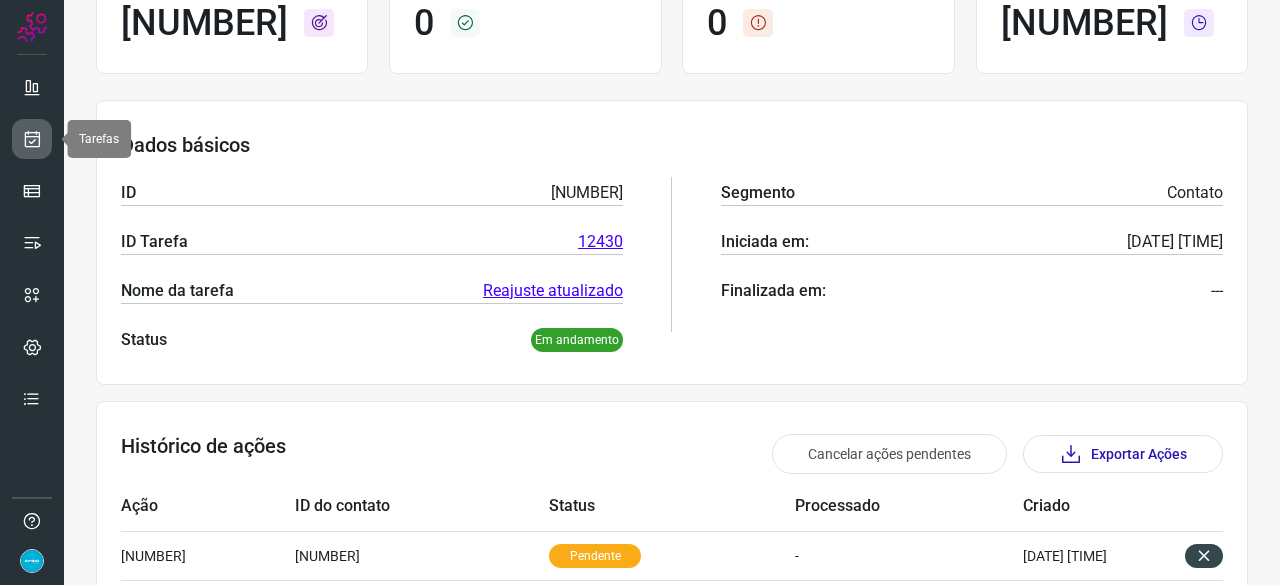click at bounding box center (32, 139) 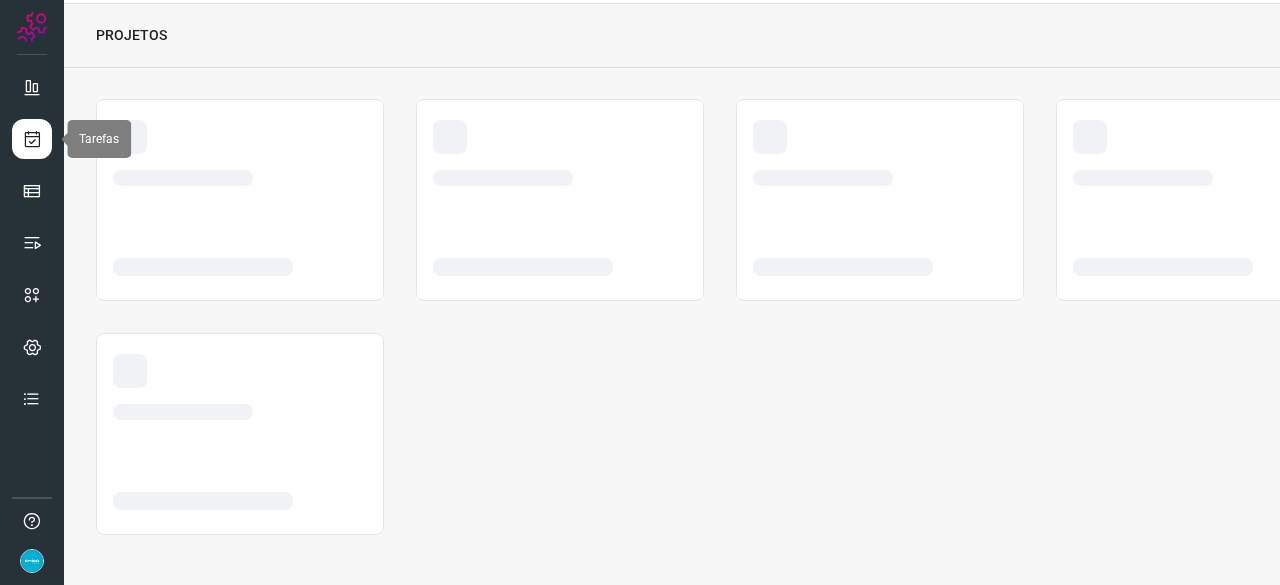 scroll, scrollTop: 60, scrollLeft: 0, axis: vertical 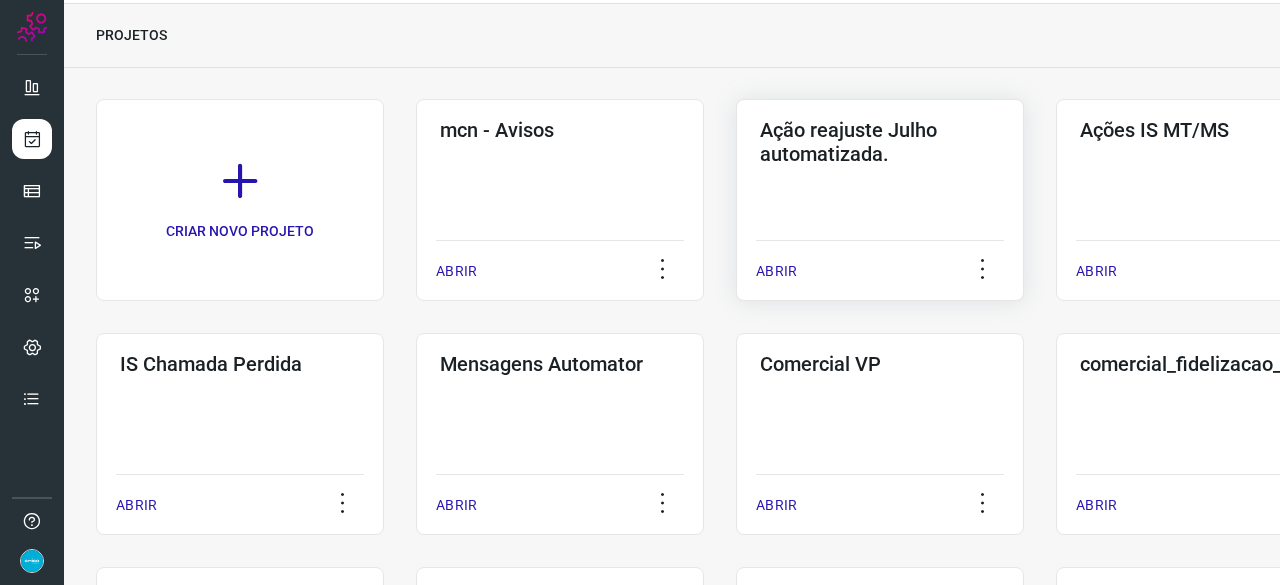 click on "ABRIR" at bounding box center (776, 271) 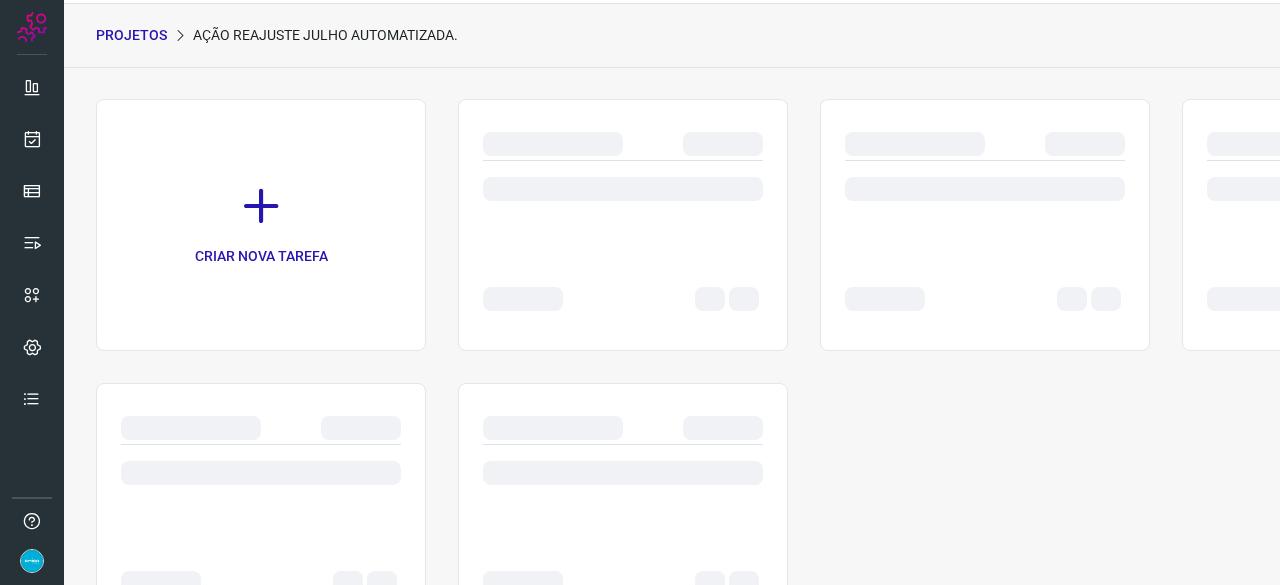 scroll, scrollTop: 0, scrollLeft: 0, axis: both 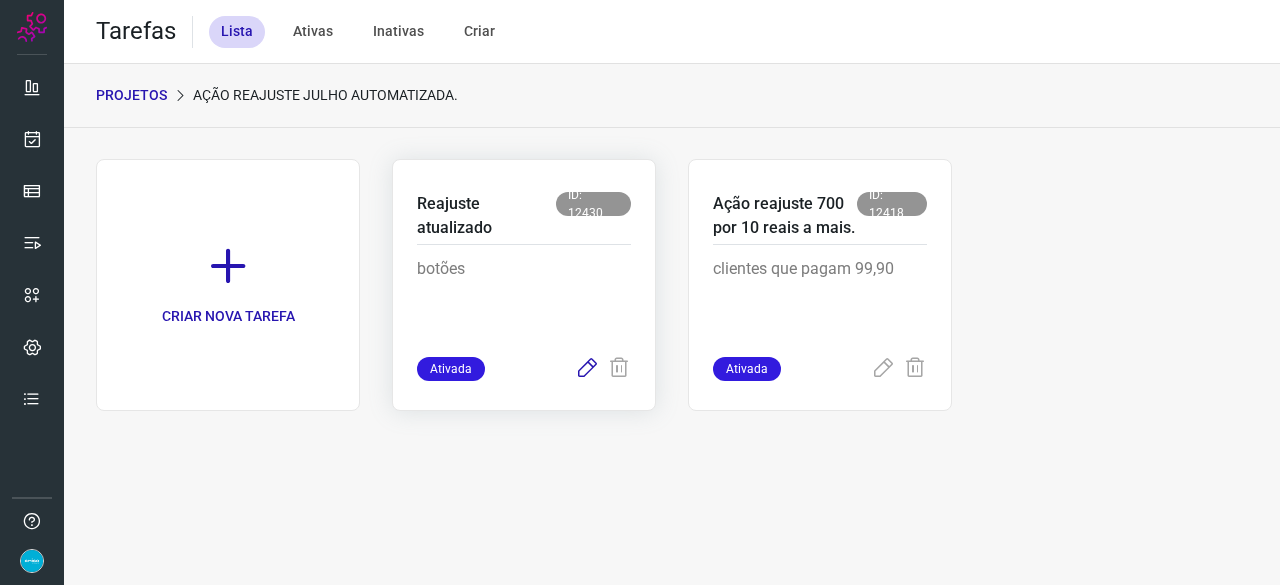 click at bounding box center [587, 369] 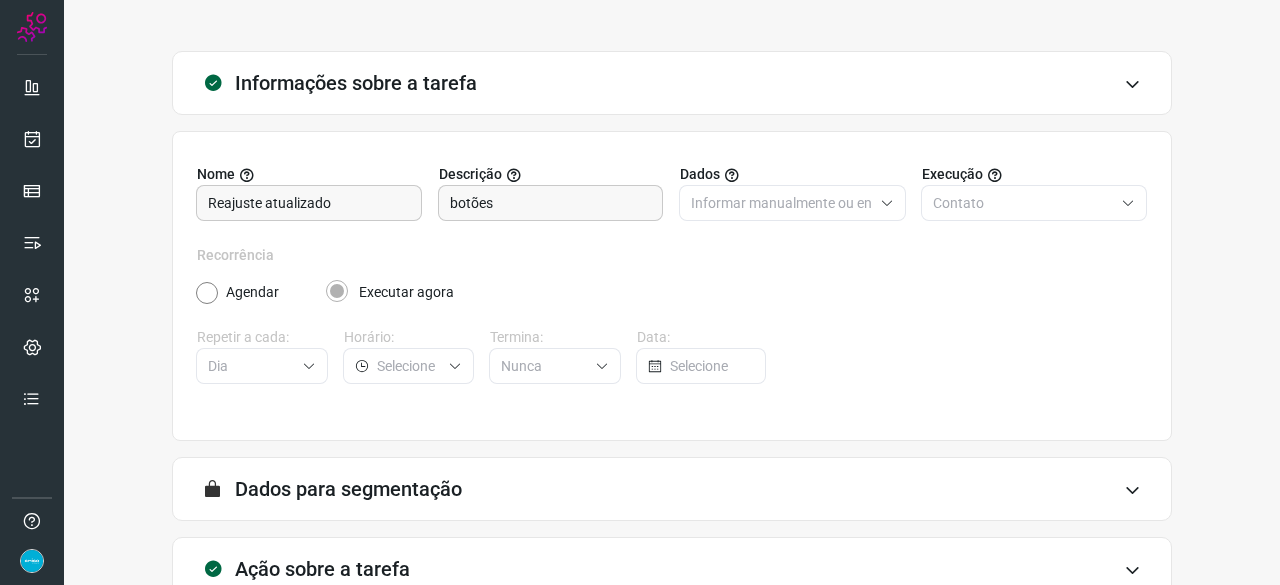 scroll, scrollTop: 195, scrollLeft: 0, axis: vertical 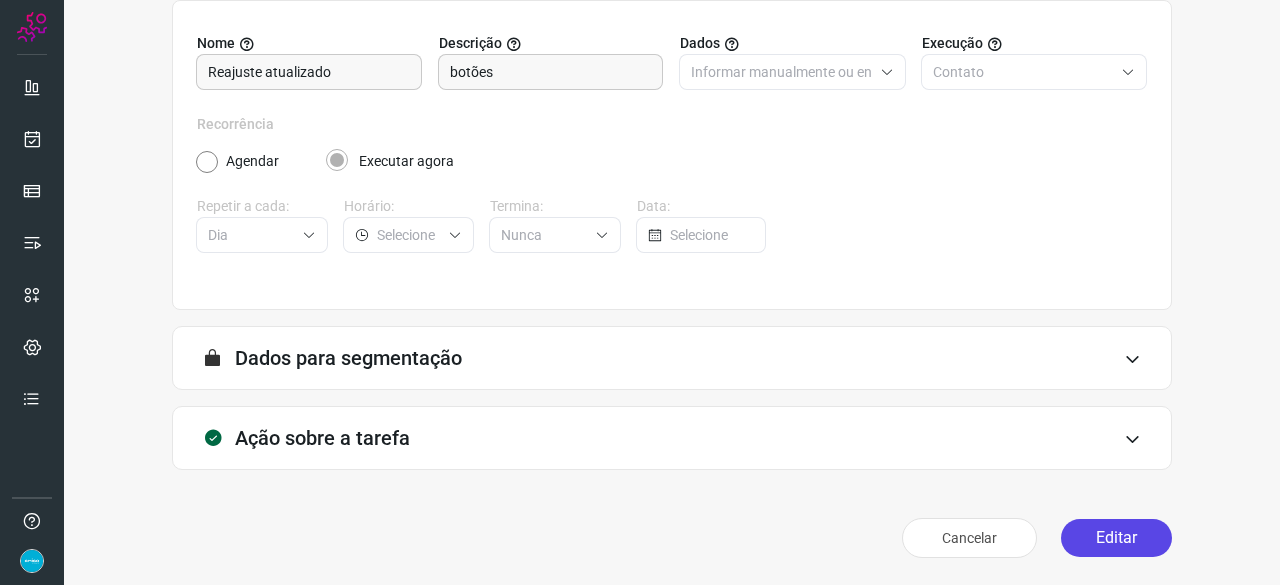 click on "Editar" at bounding box center (1116, 538) 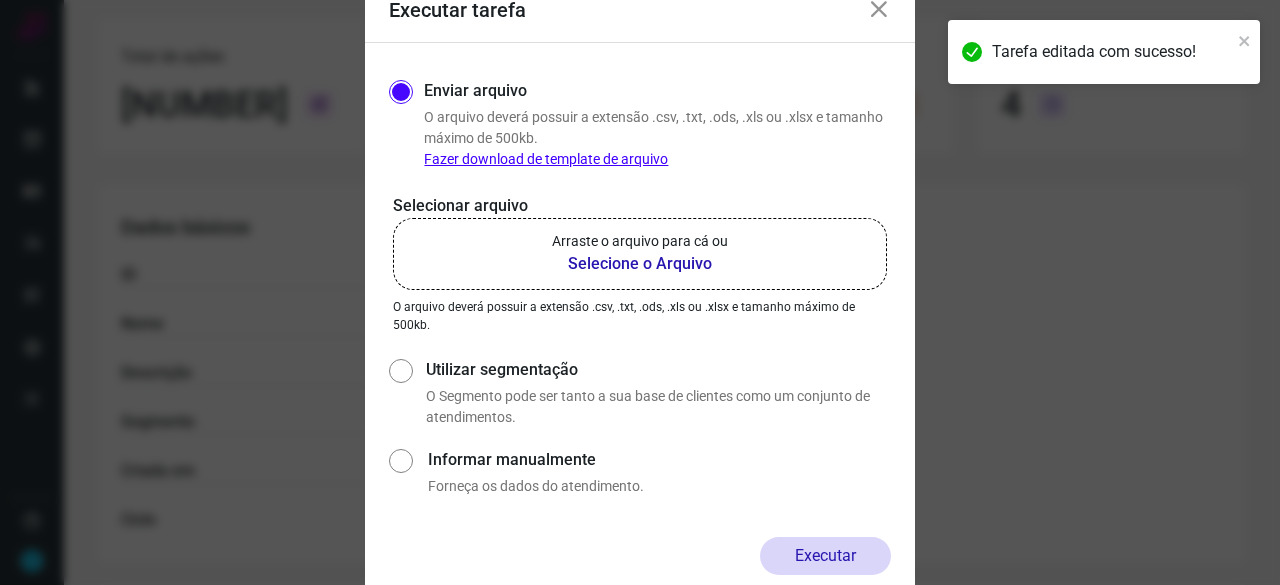 click on "Selecione o Arquivo" at bounding box center [640, 264] 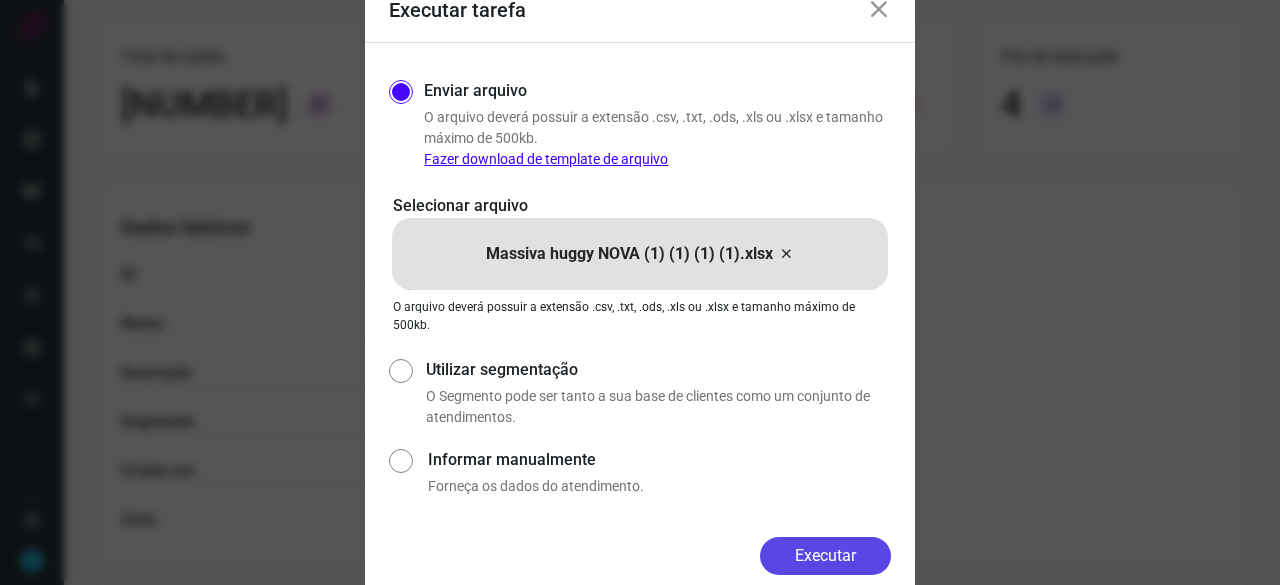 click on "Executar" at bounding box center [825, 556] 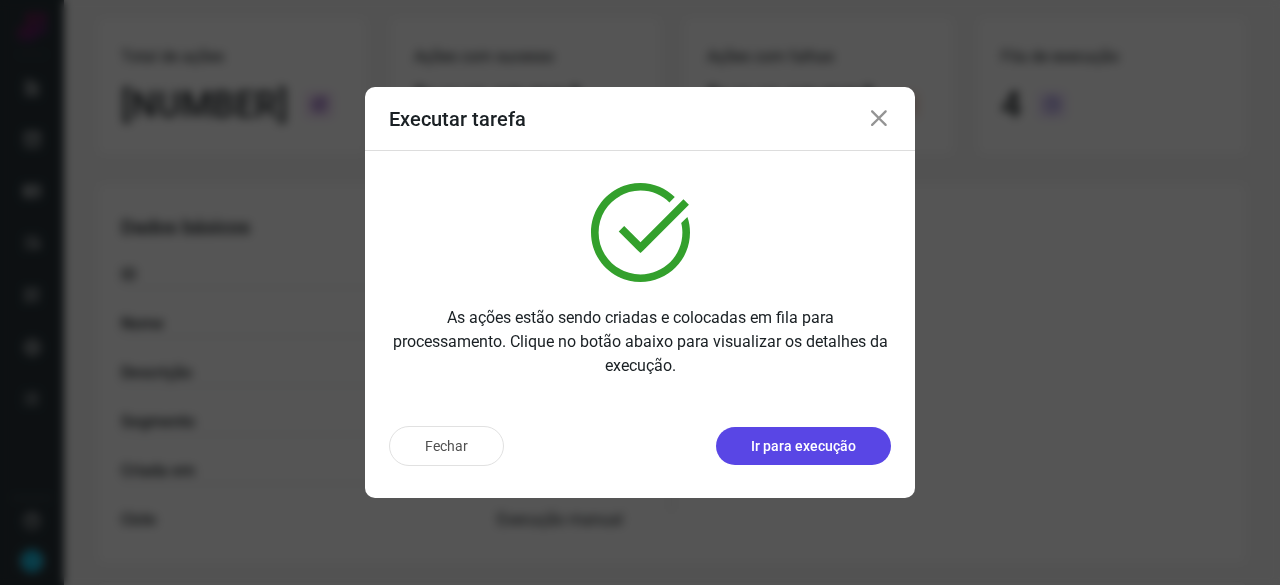 click on "Ir para execução" at bounding box center (803, 446) 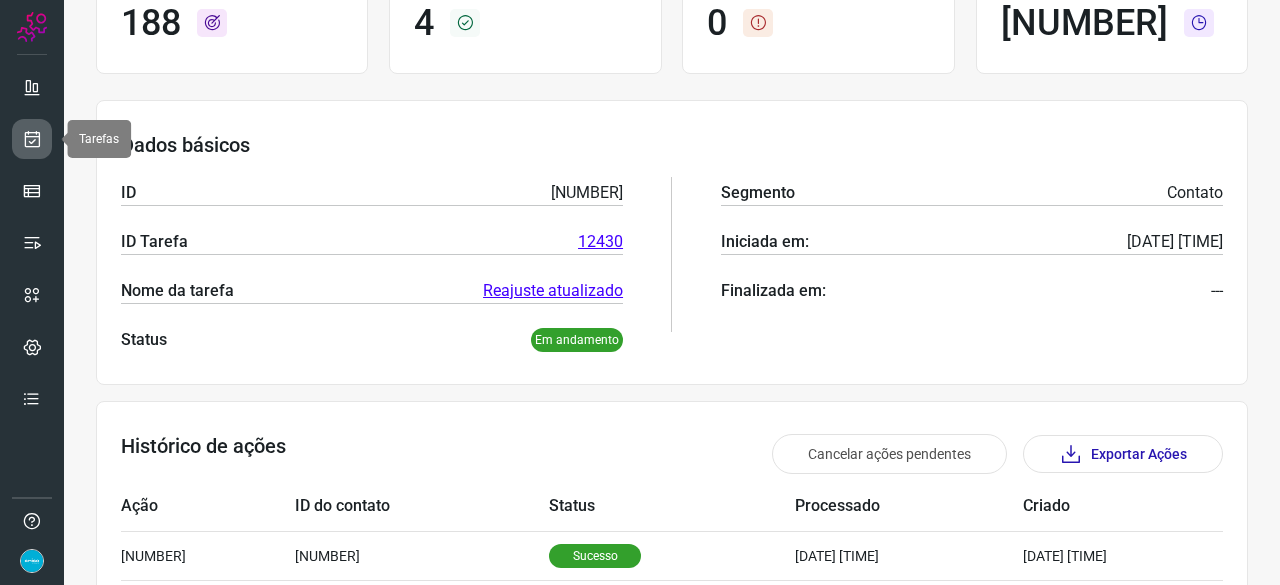 click at bounding box center [32, 139] 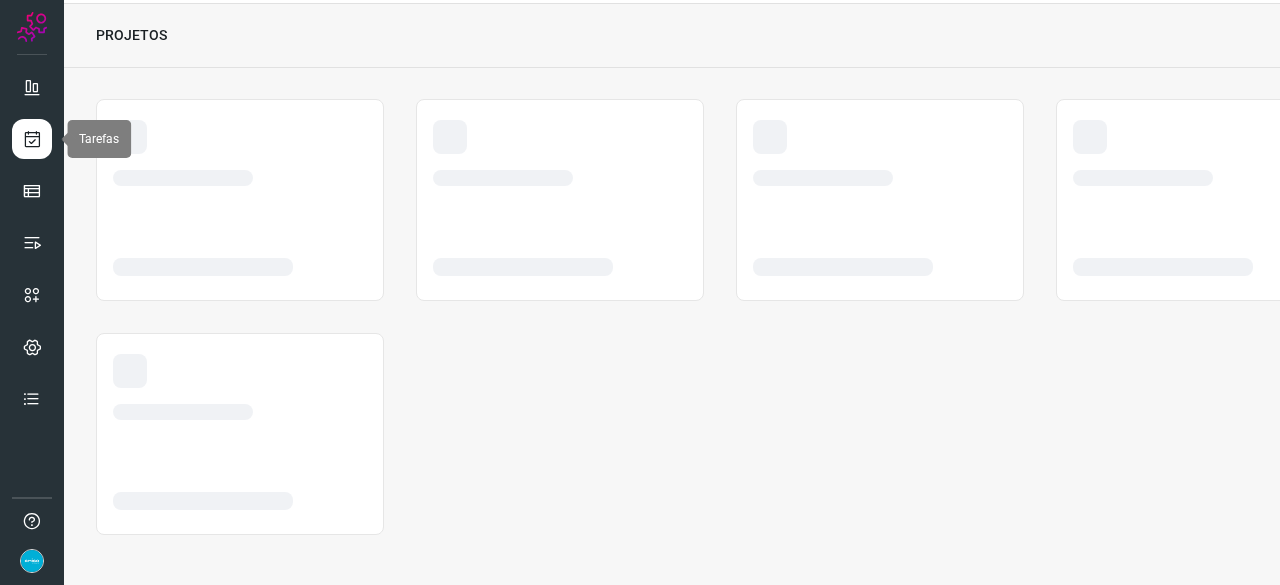 scroll, scrollTop: 60, scrollLeft: 0, axis: vertical 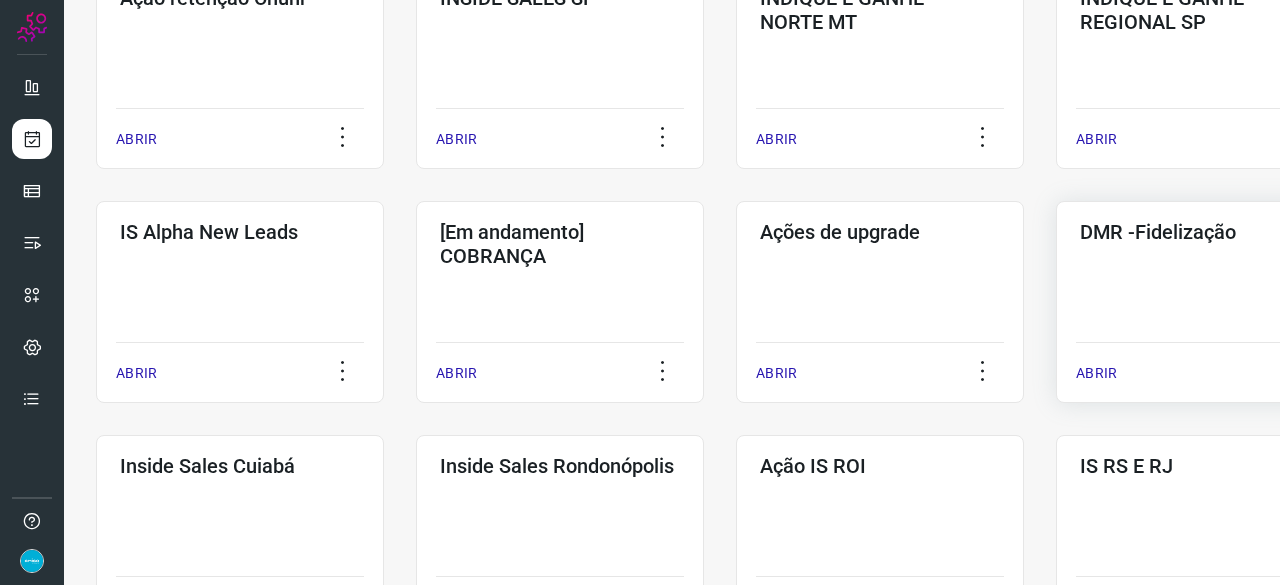 click on "ABRIR" at bounding box center [1096, 373] 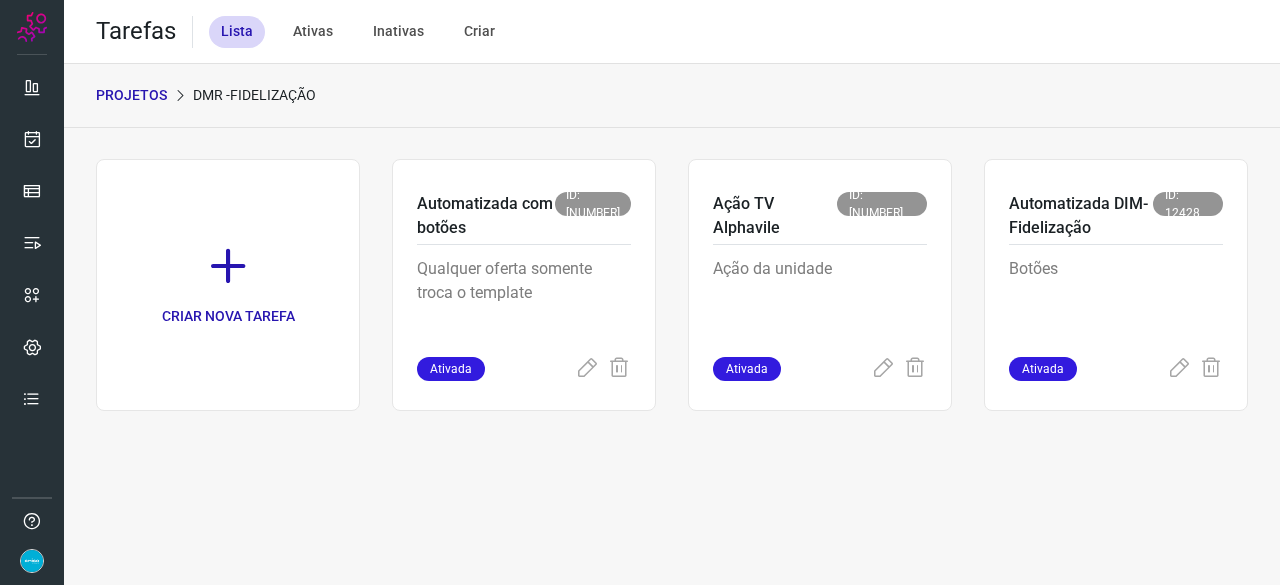 scroll, scrollTop: 0, scrollLeft: 0, axis: both 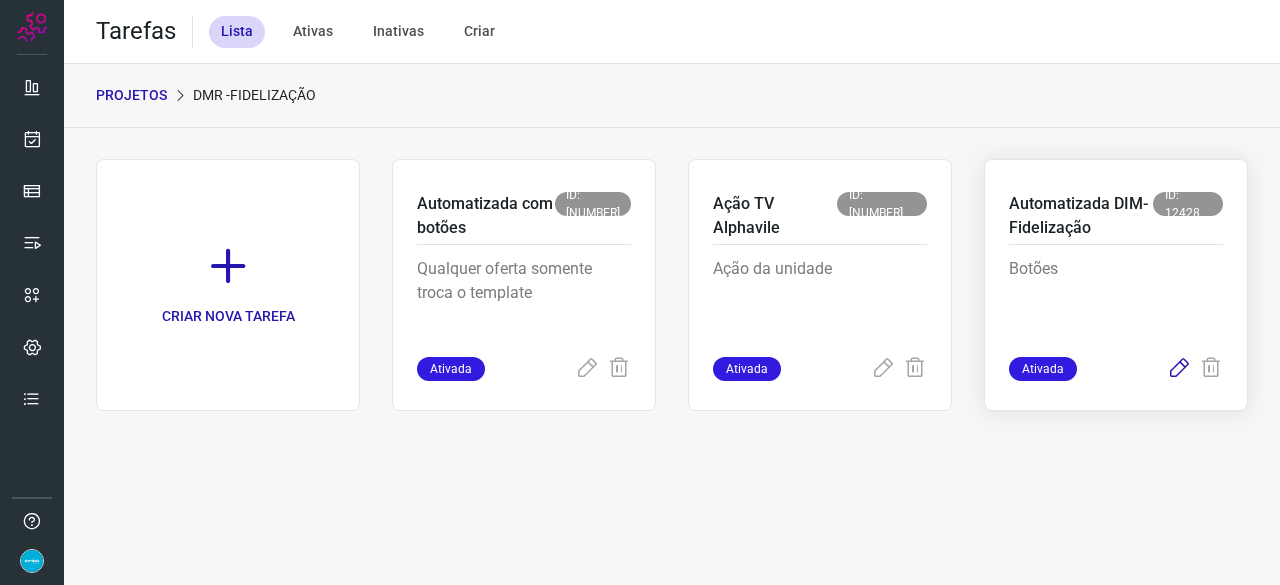 click at bounding box center [1179, 369] 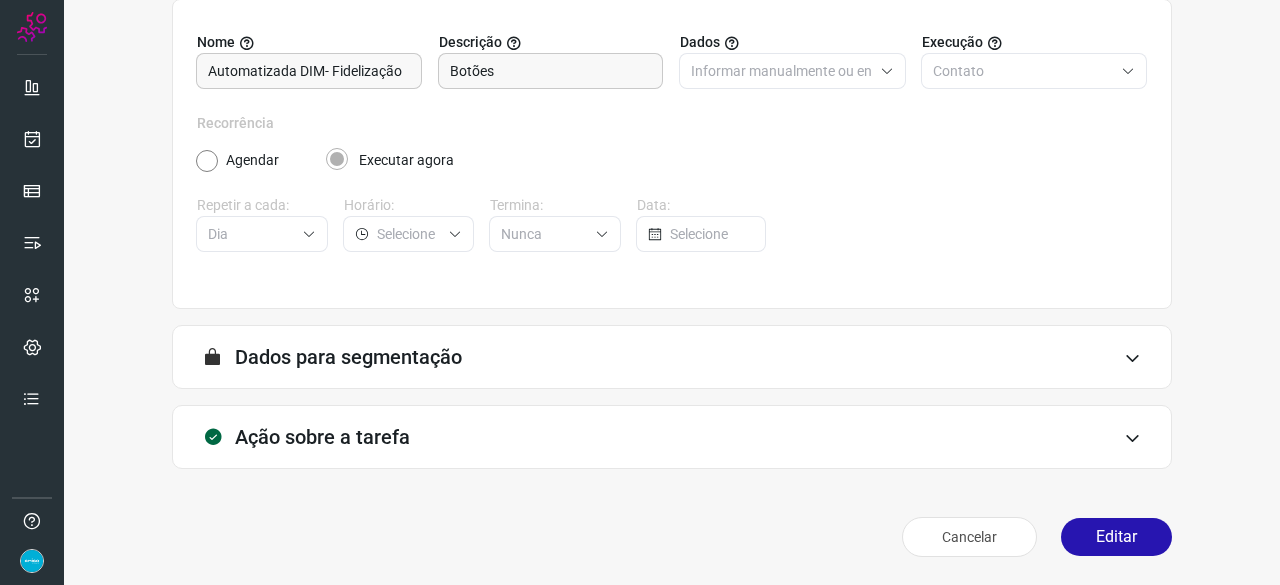 scroll, scrollTop: 195, scrollLeft: 0, axis: vertical 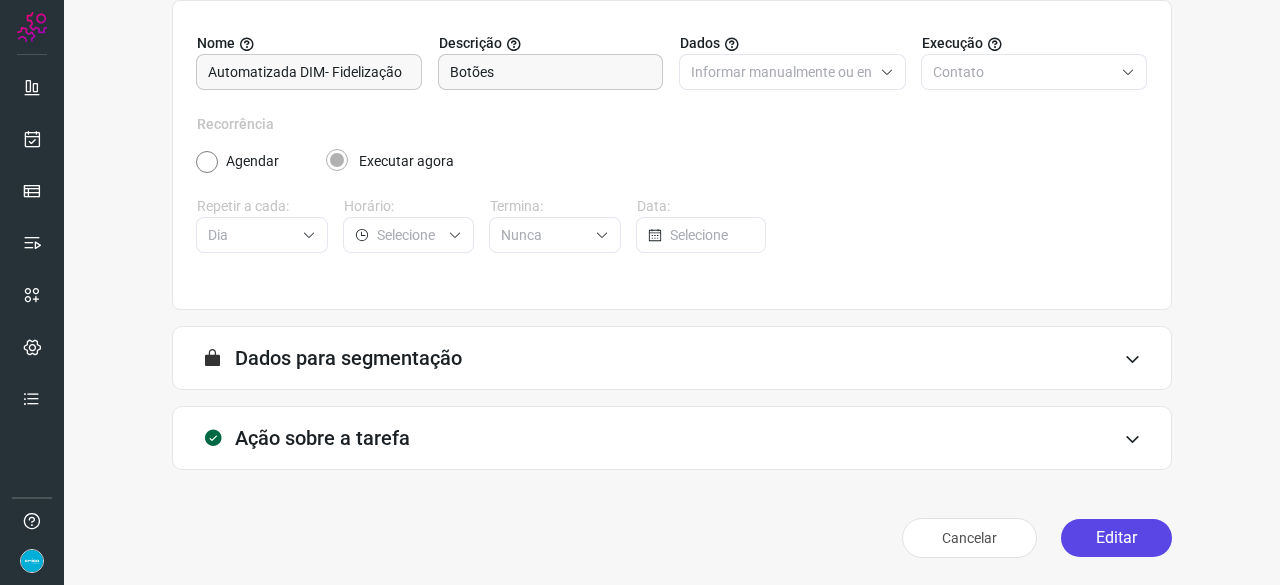 click on "Editar" at bounding box center [1116, 538] 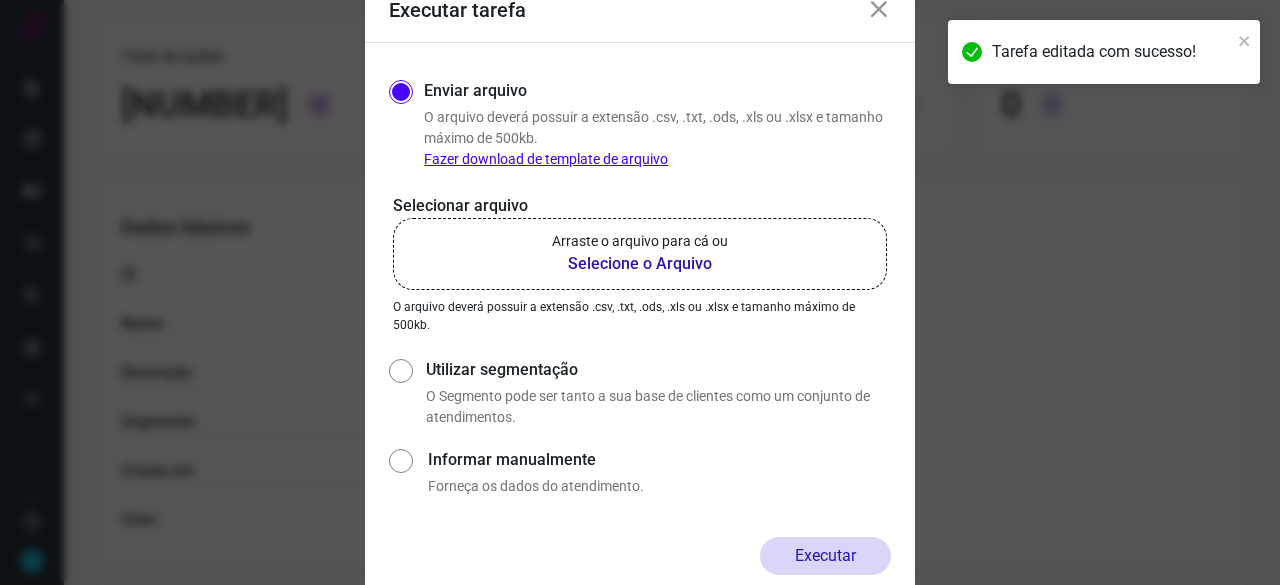 click on "Selecione o Arquivo" at bounding box center [640, 264] 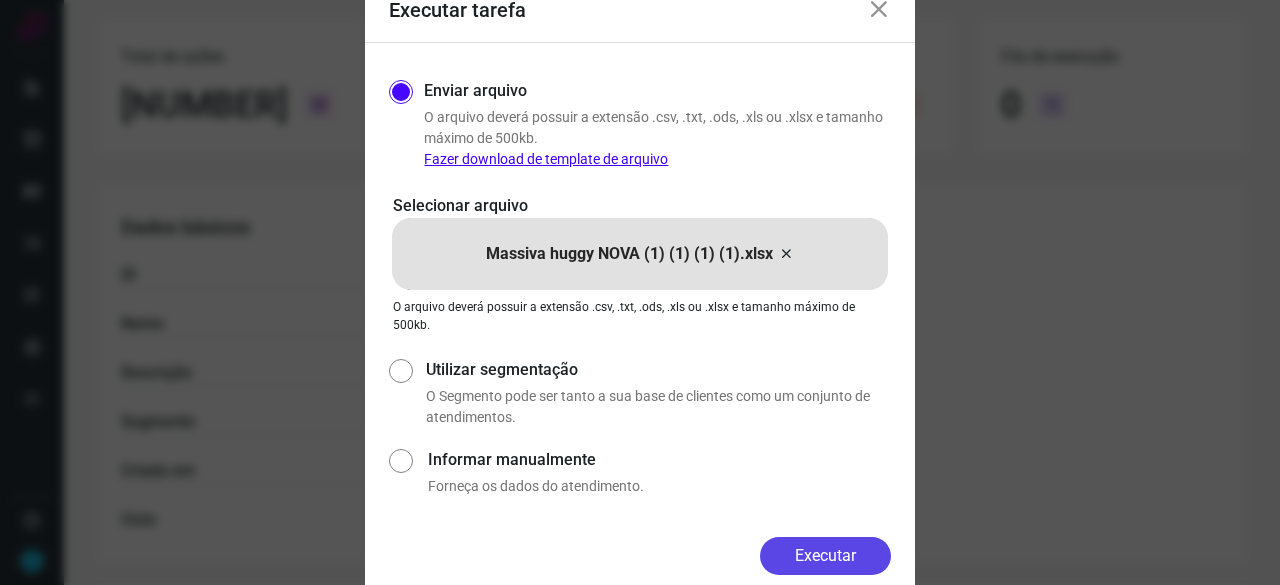 click on "Executar" at bounding box center (825, 556) 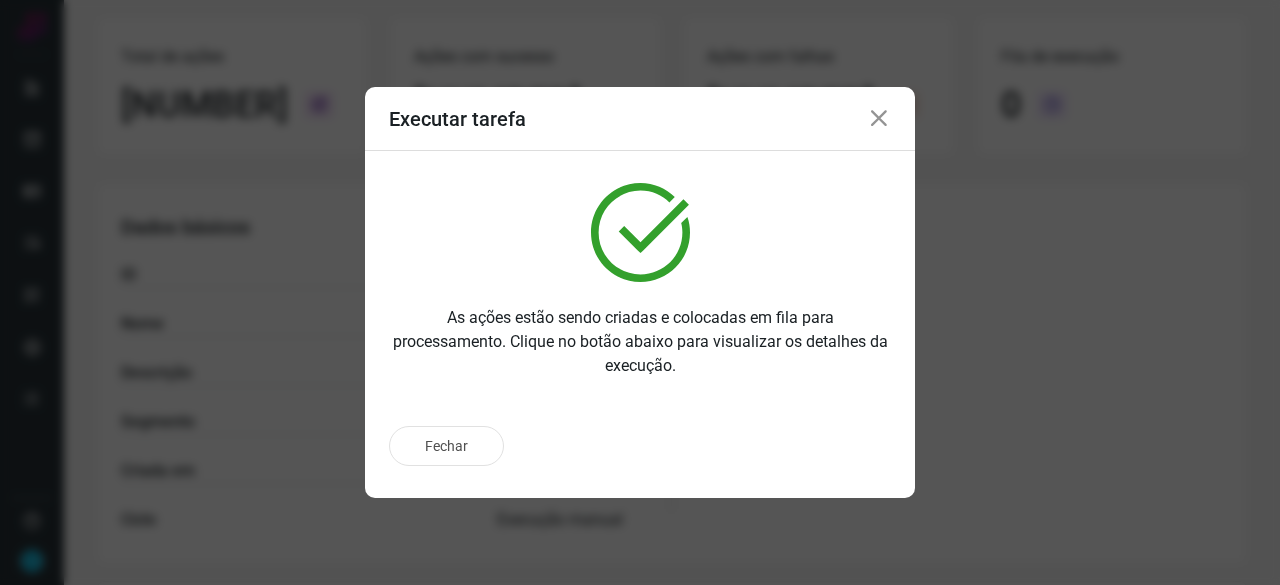 click on "As ações estão sendo criadas e colocadas em fila para processamento. Clique no botão abaixo para visualizar os detalhes da execução." at bounding box center (640, 342) 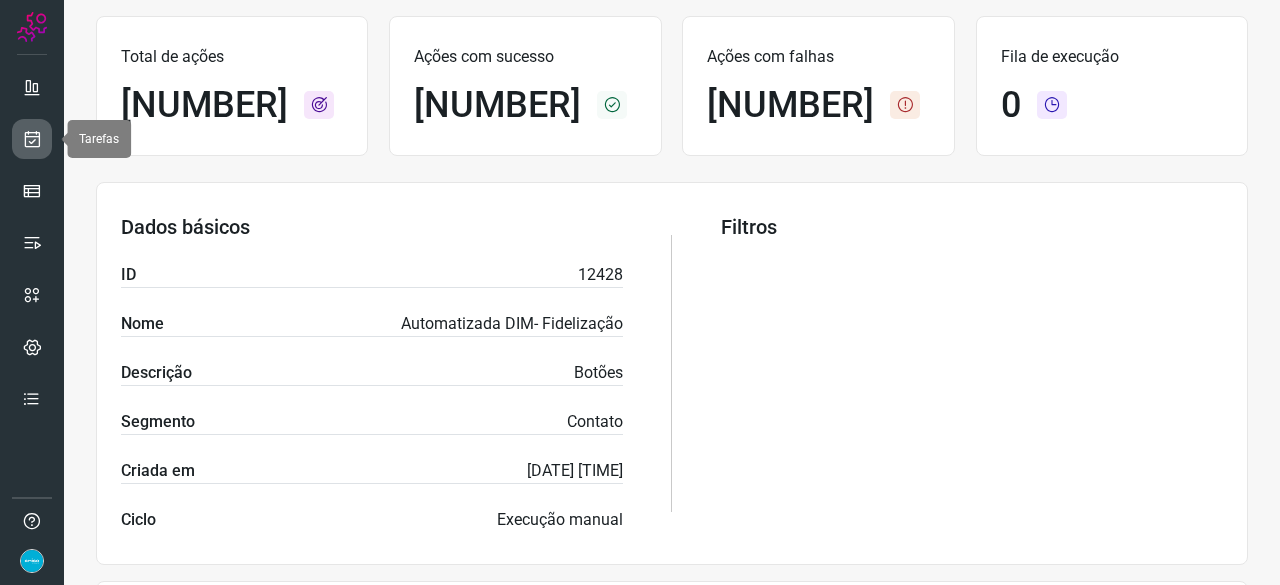click at bounding box center (32, 139) 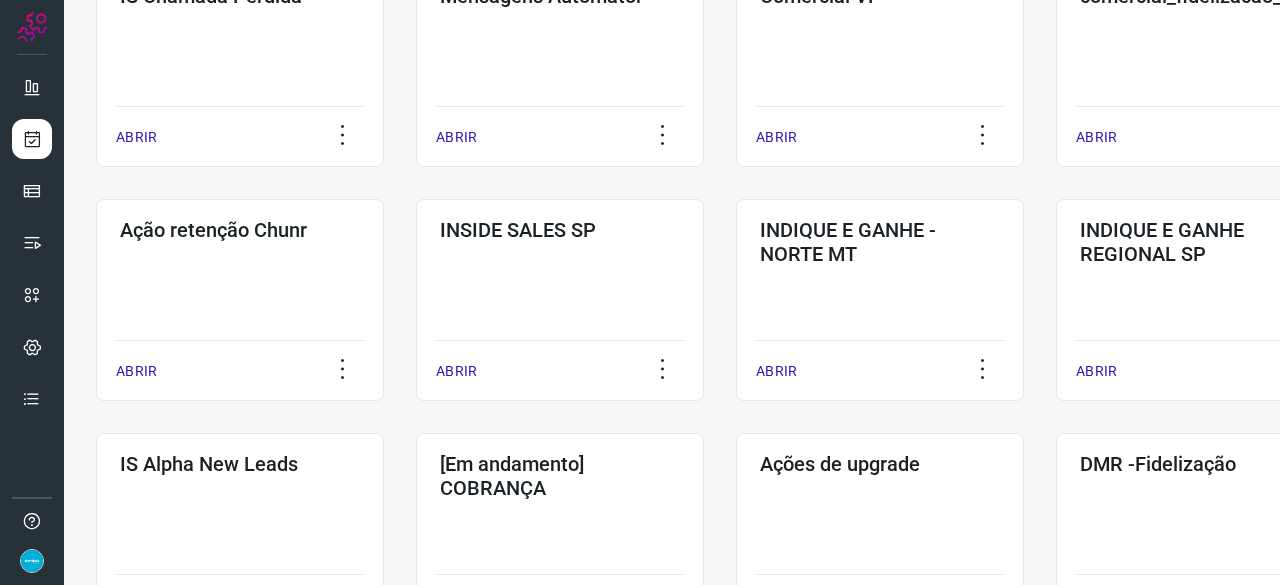 scroll, scrollTop: 460, scrollLeft: 0, axis: vertical 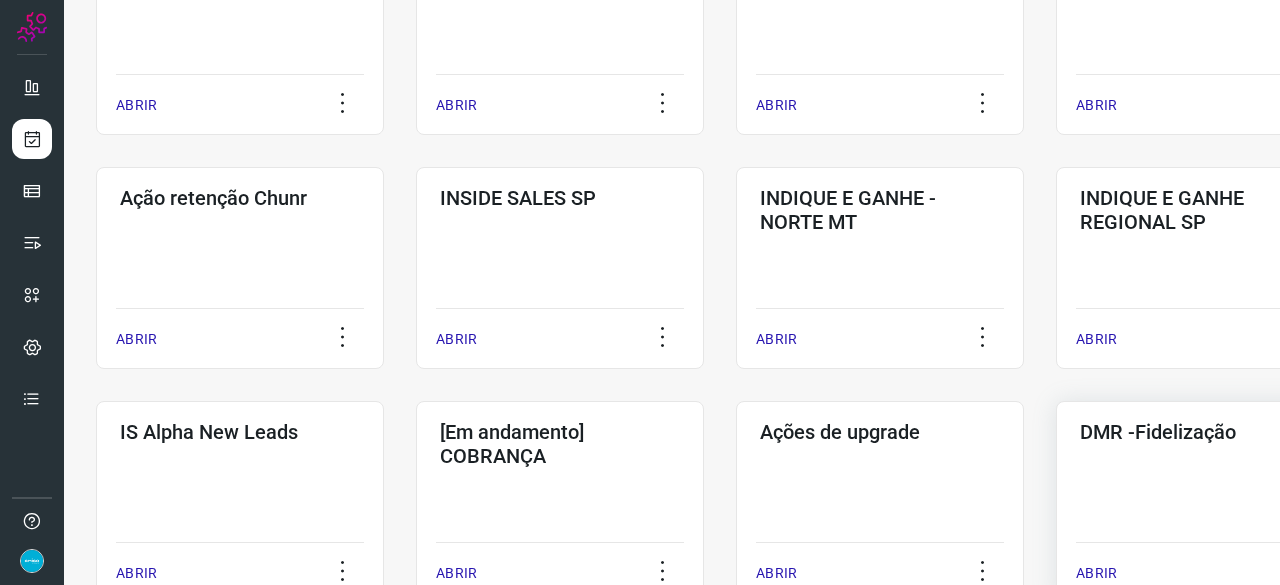 click on "ABRIR" at bounding box center (1096, 573) 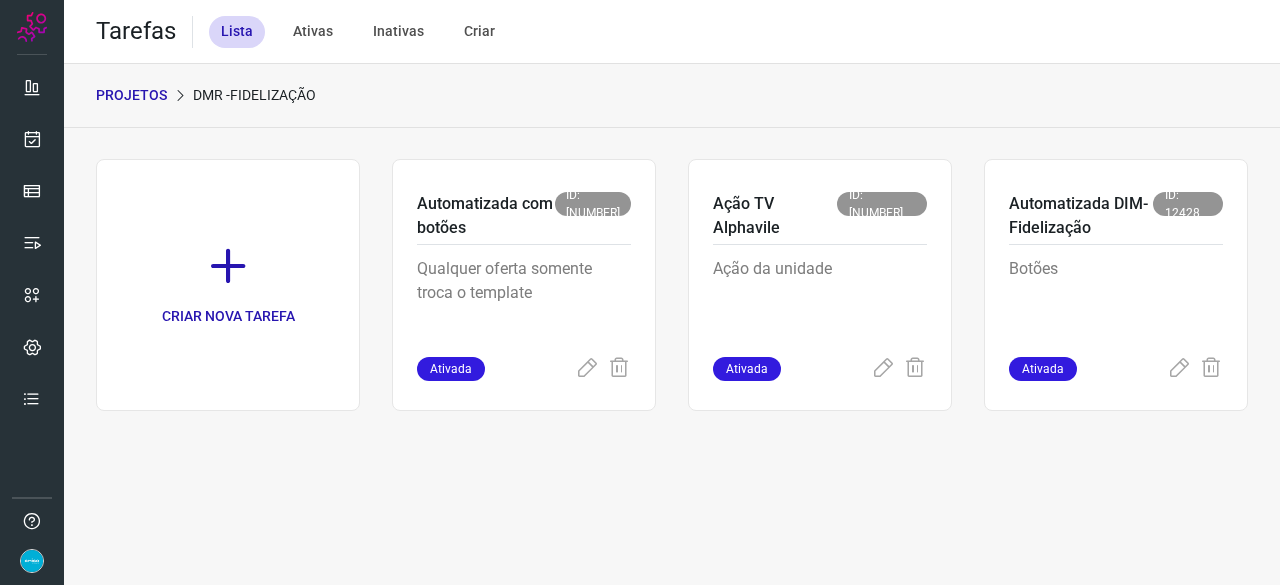 scroll, scrollTop: 0, scrollLeft: 0, axis: both 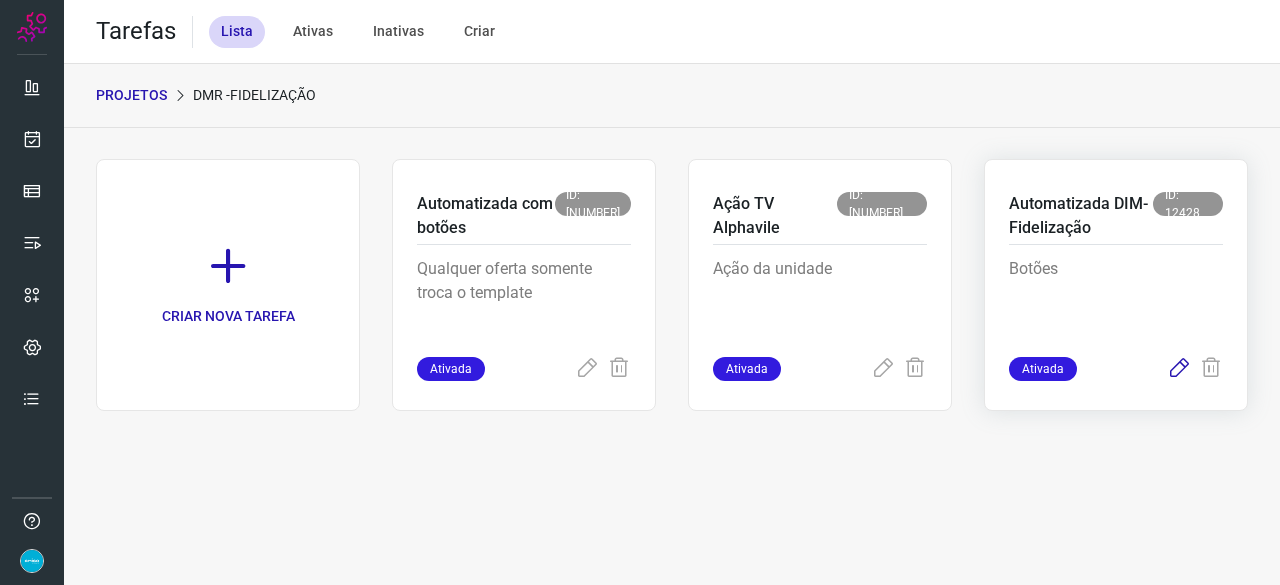 click at bounding box center (1179, 369) 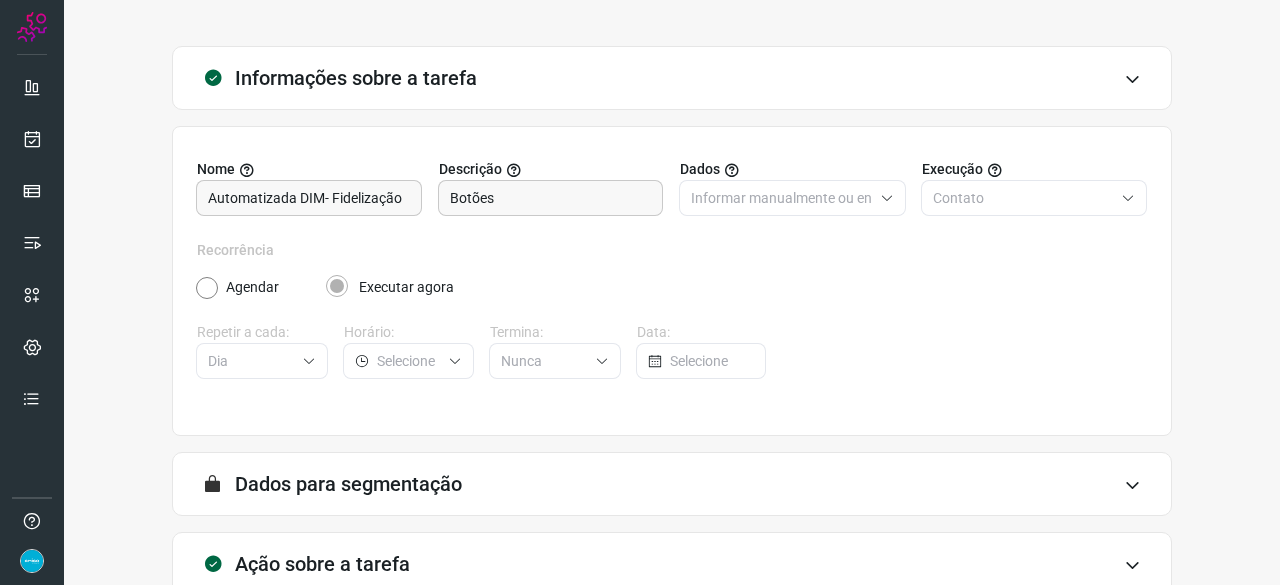 scroll, scrollTop: 195, scrollLeft: 0, axis: vertical 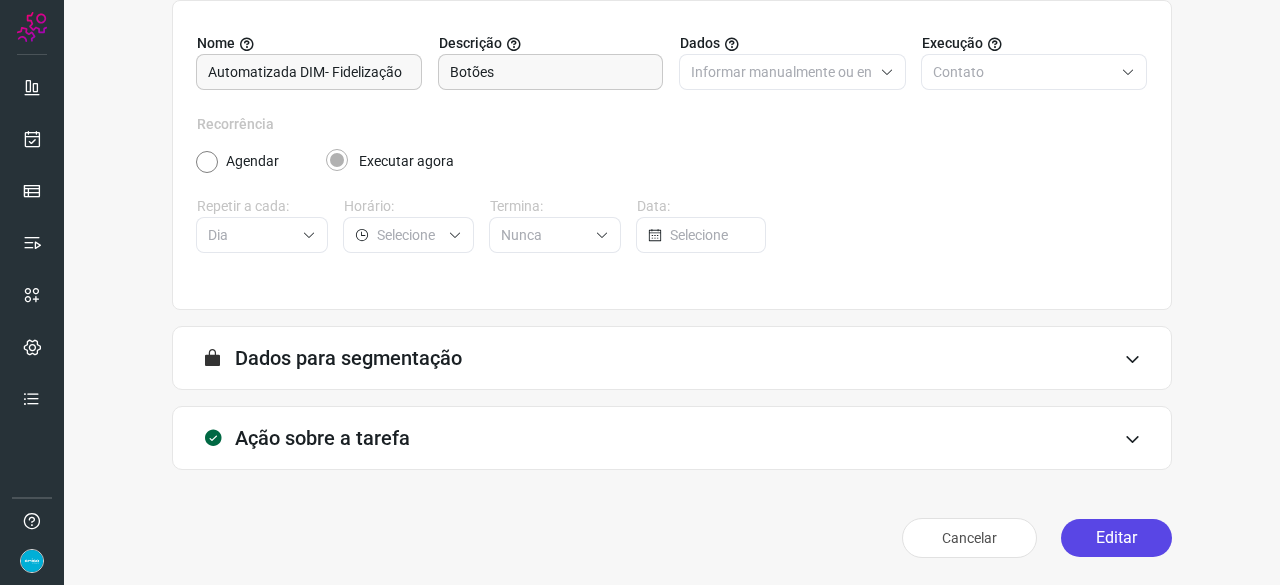 click on "Editar" at bounding box center (1116, 538) 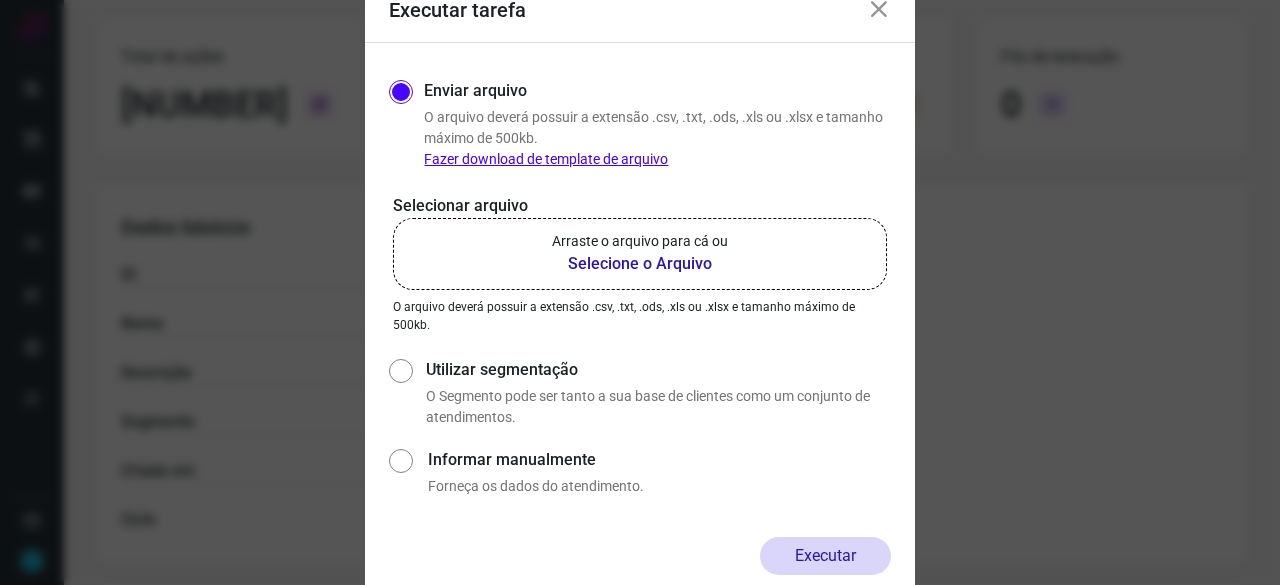 click on "Selecione o Arquivo" at bounding box center (640, 264) 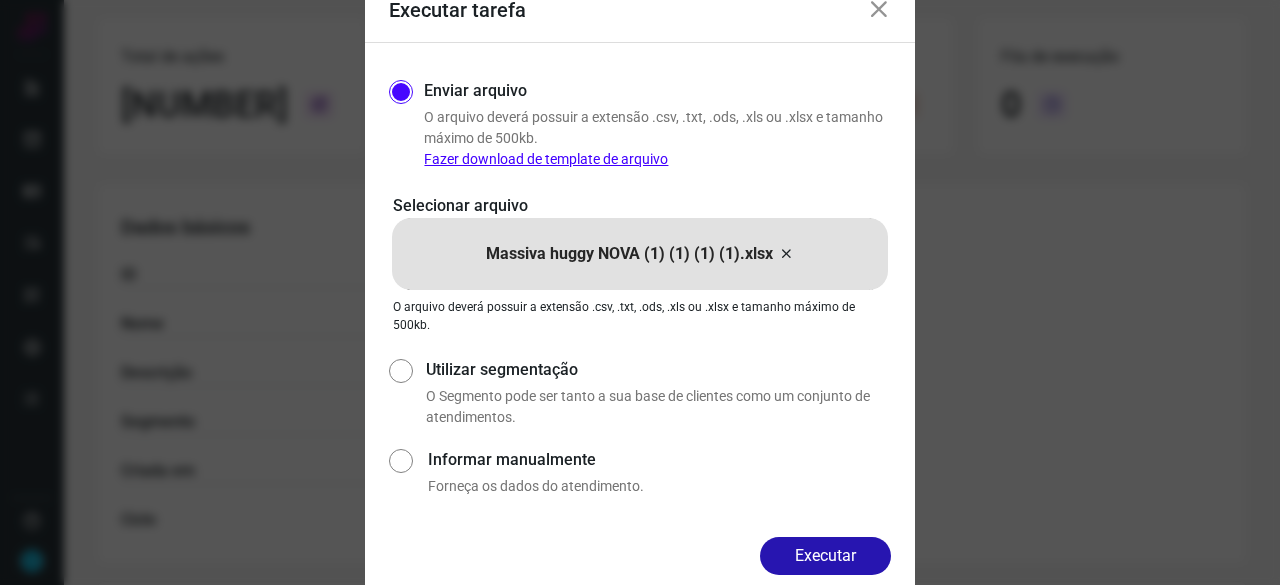 click on "Executar" at bounding box center (825, 556) 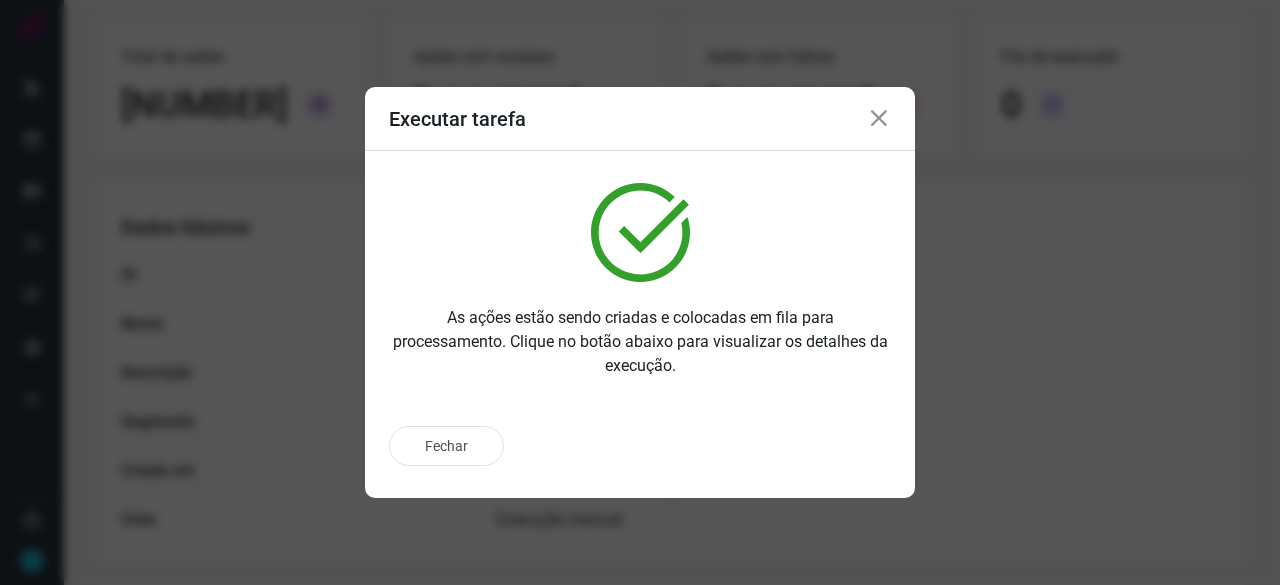 click at bounding box center [879, 119] 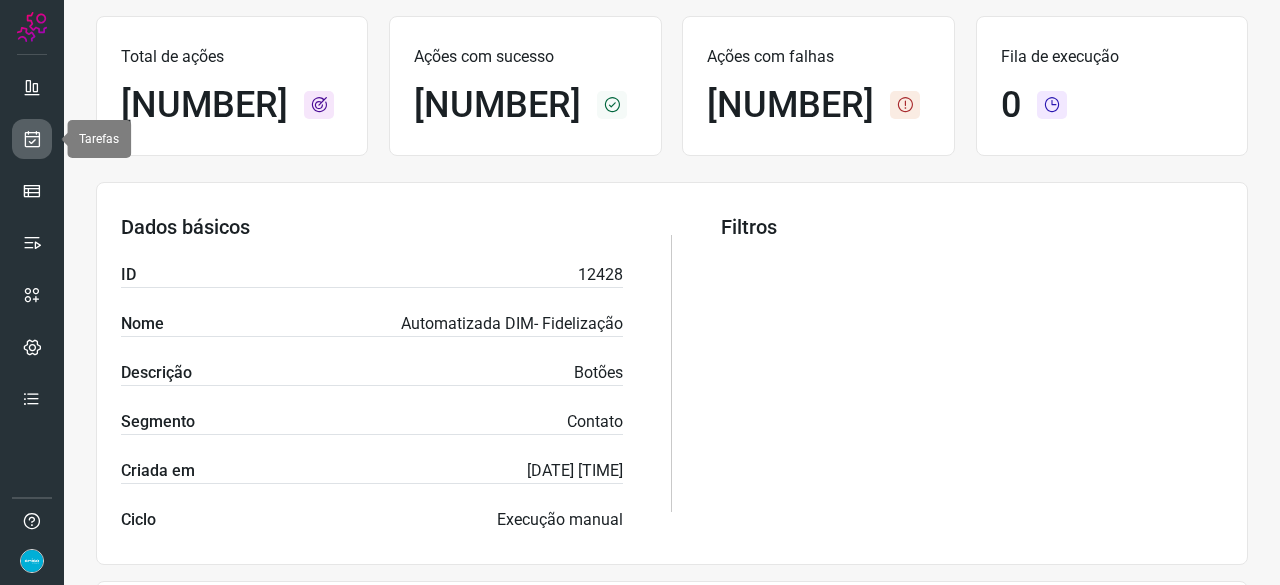 click at bounding box center (32, 139) 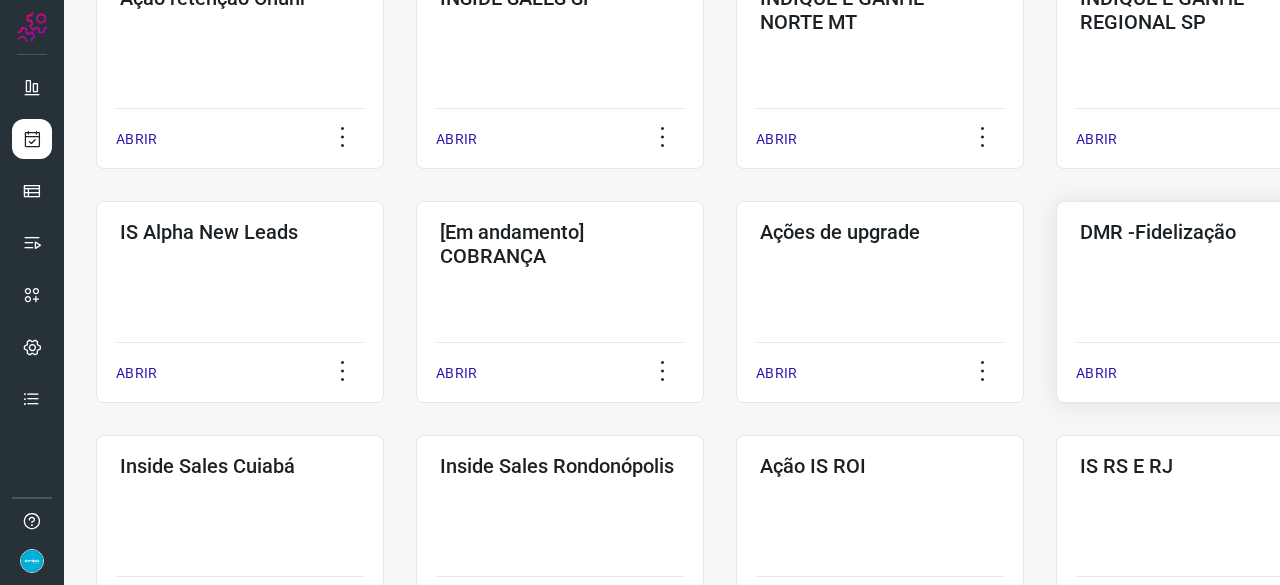 click on "ABRIR" at bounding box center (1096, 373) 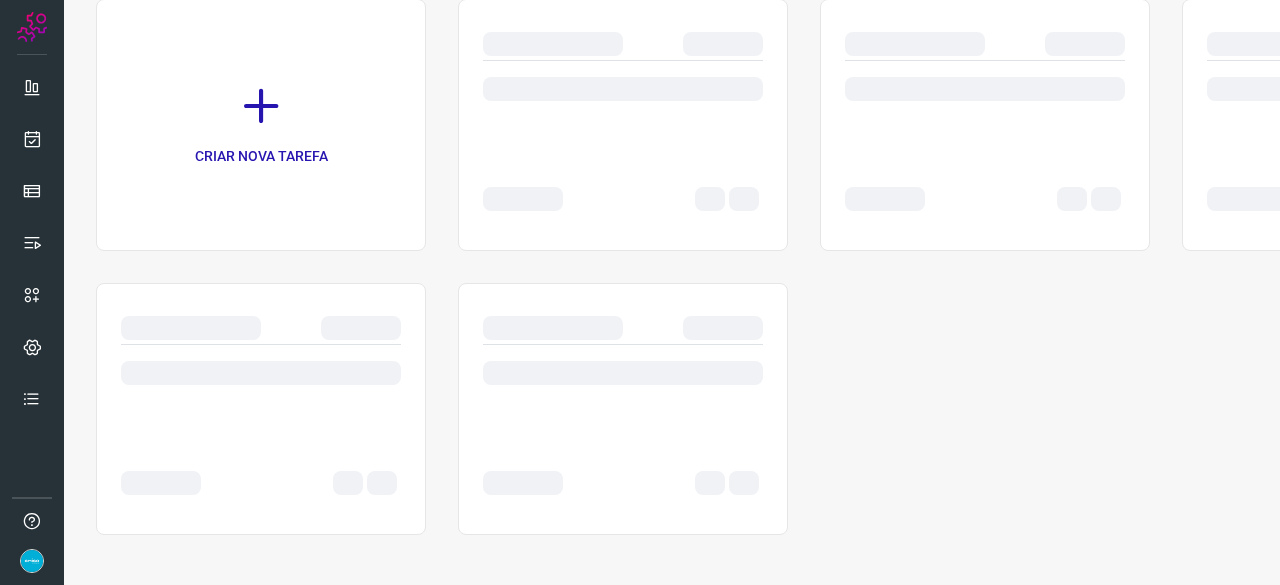 scroll, scrollTop: 0, scrollLeft: 0, axis: both 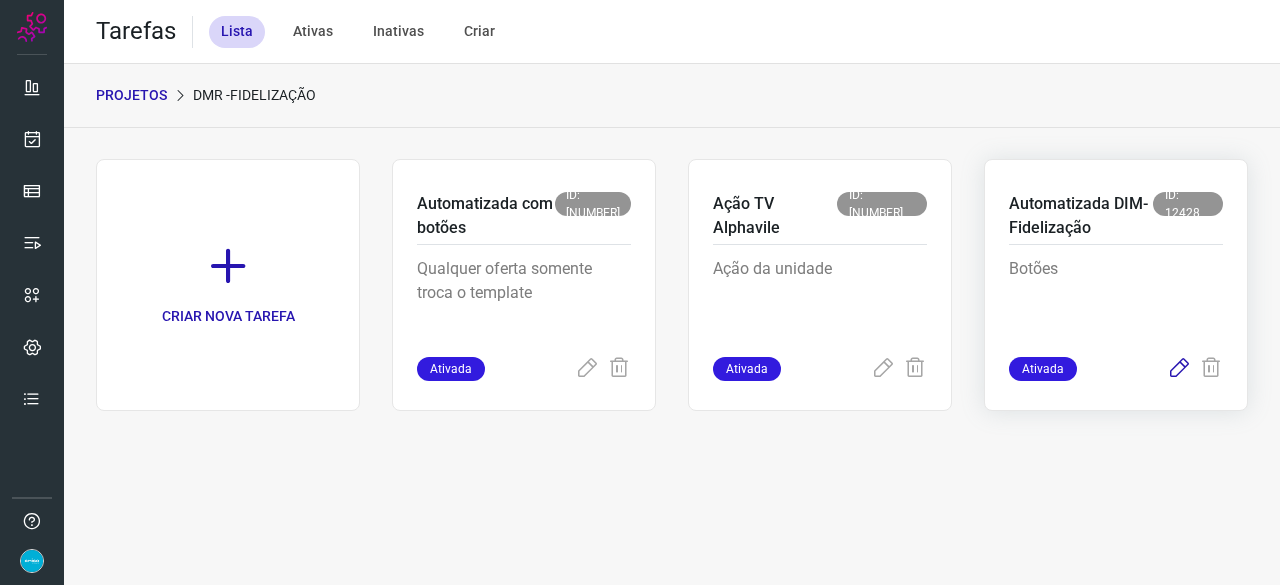 click at bounding box center [1179, 369] 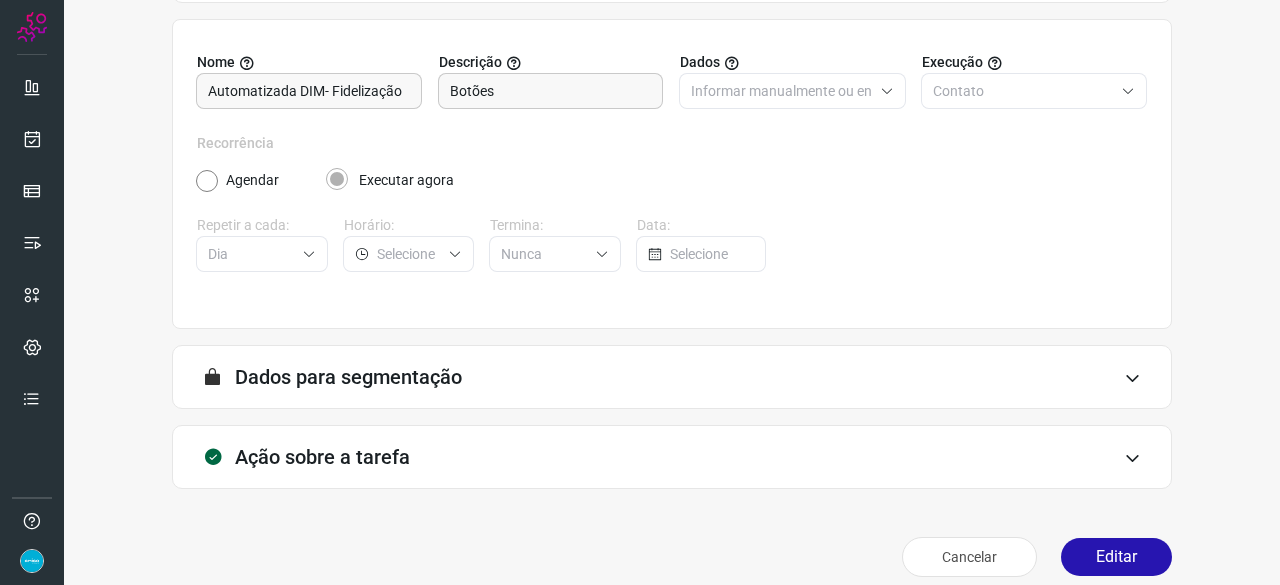 scroll, scrollTop: 195, scrollLeft: 0, axis: vertical 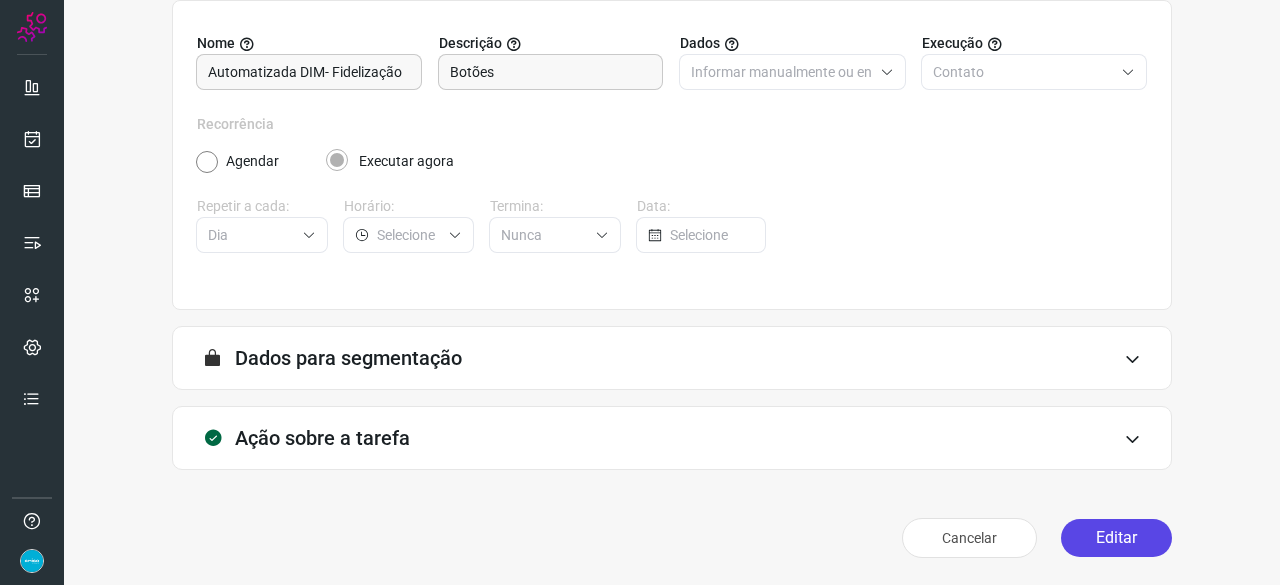 click on "Editar" at bounding box center [1116, 538] 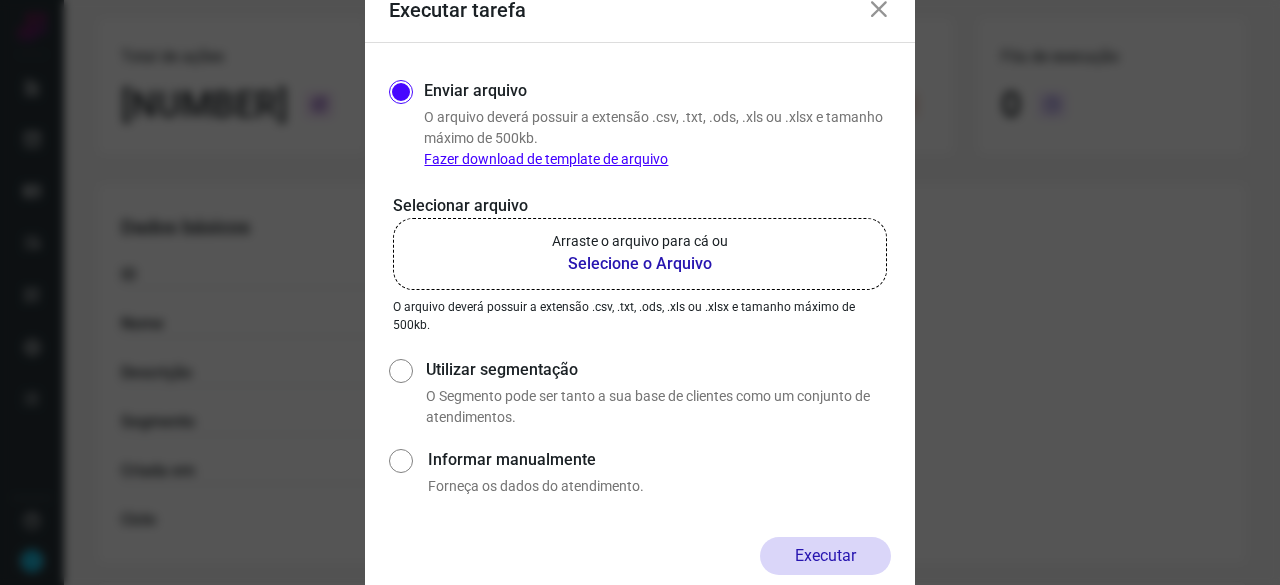 click on "Selecione o Arquivo" at bounding box center (640, 264) 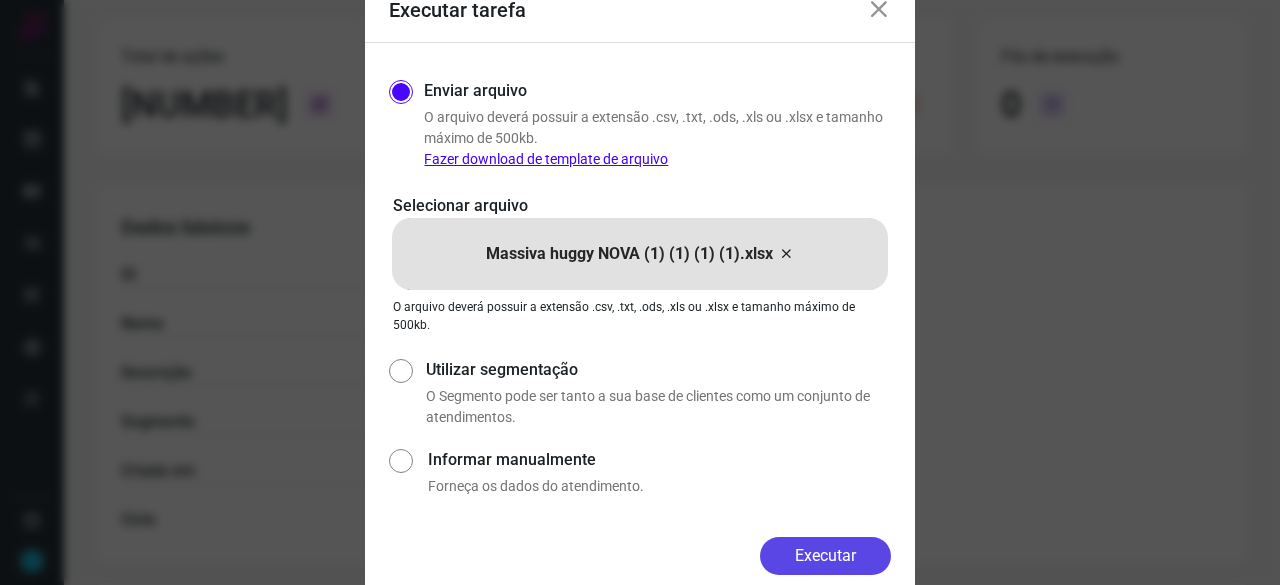 click on "Executar" at bounding box center (825, 556) 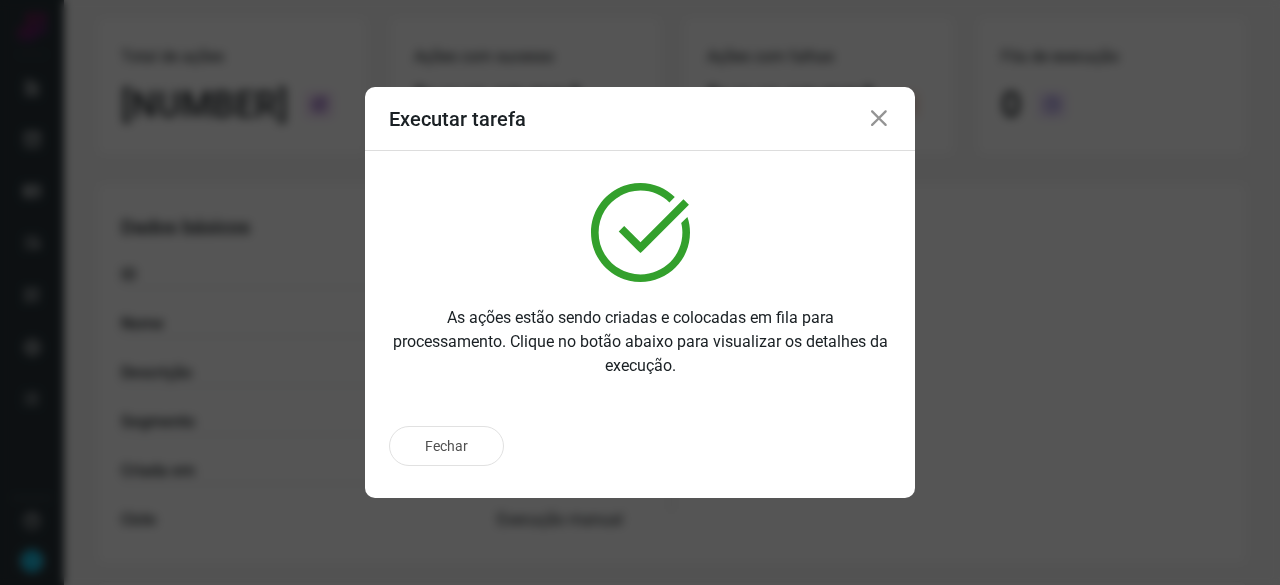 click at bounding box center [879, 119] 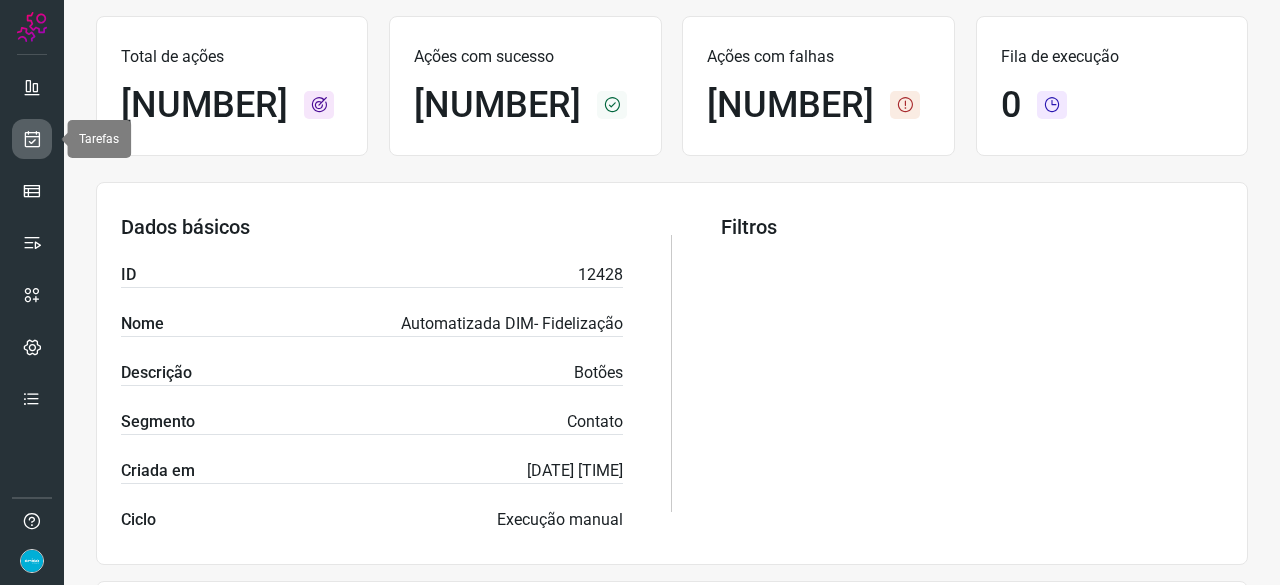 click at bounding box center [32, 139] 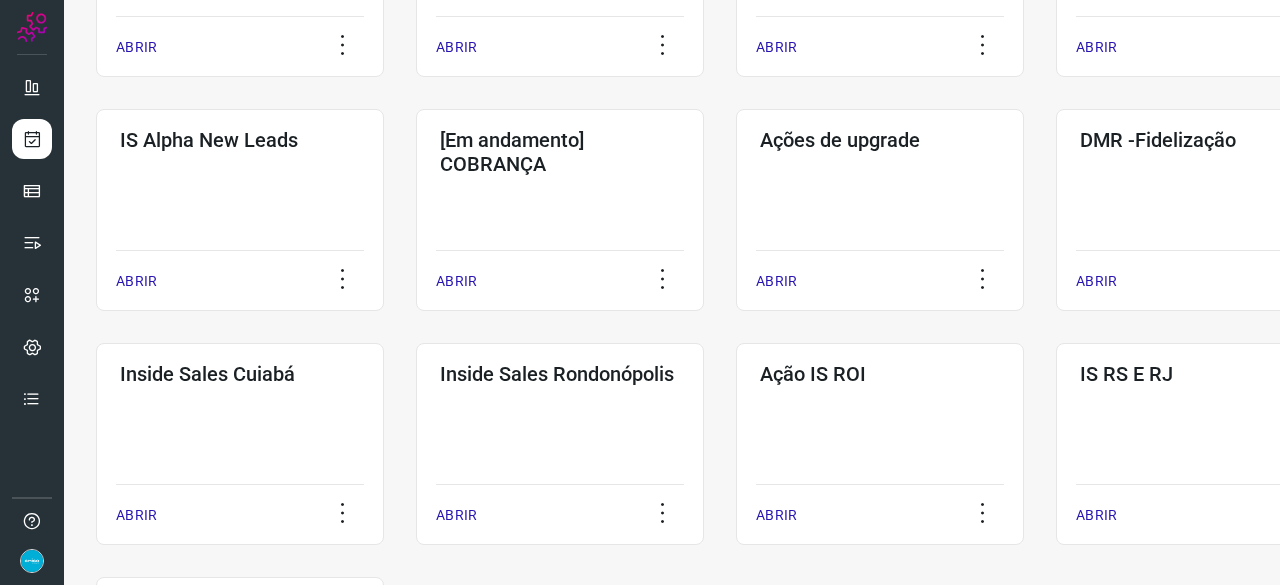 scroll, scrollTop: 760, scrollLeft: 0, axis: vertical 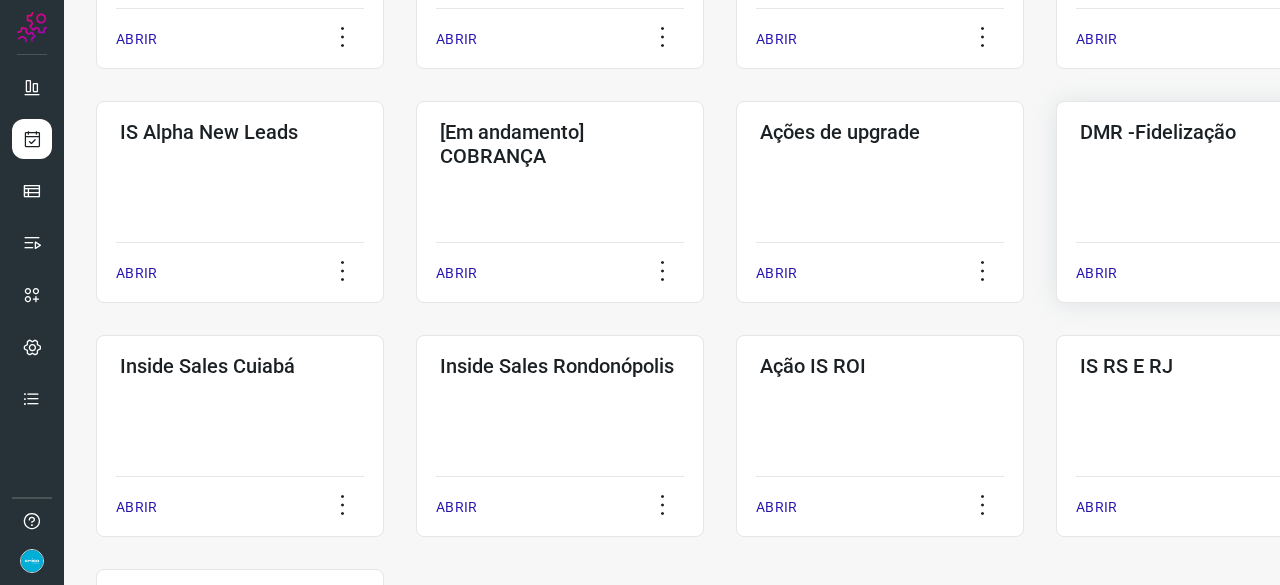 click on "ABRIR" at bounding box center (1096, 273) 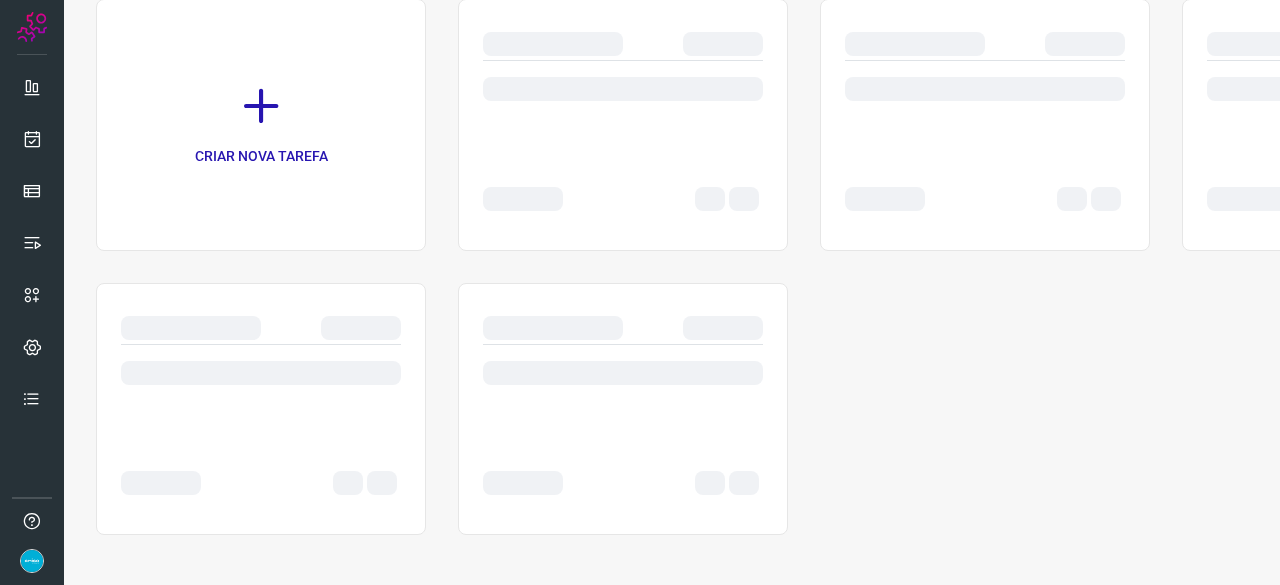scroll, scrollTop: 0, scrollLeft: 0, axis: both 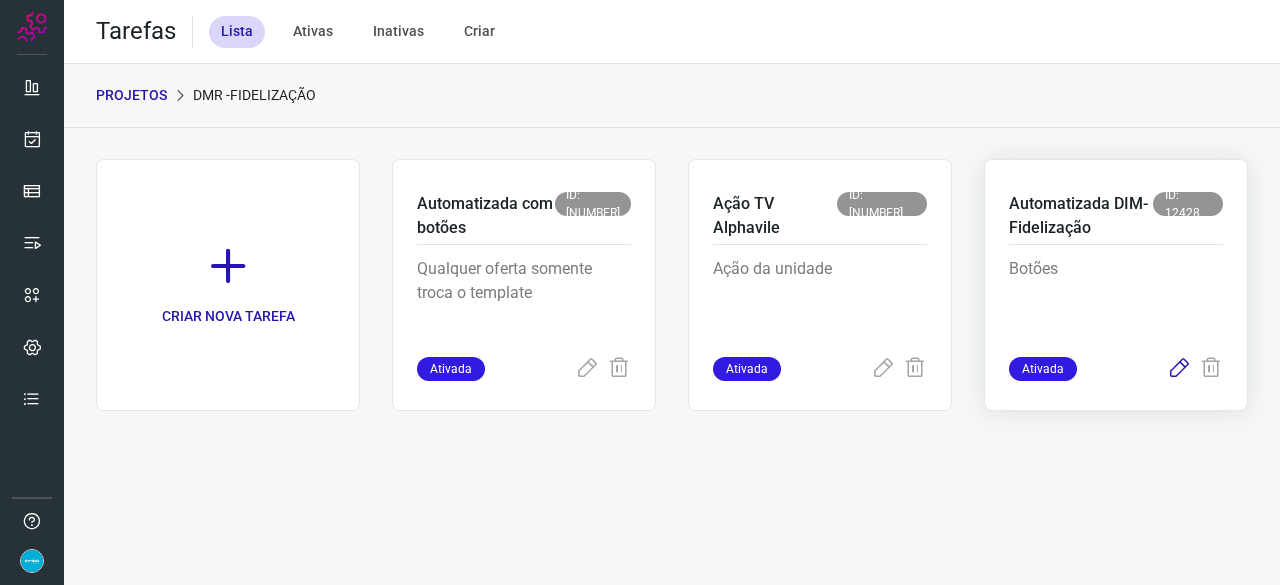 click at bounding box center (1179, 369) 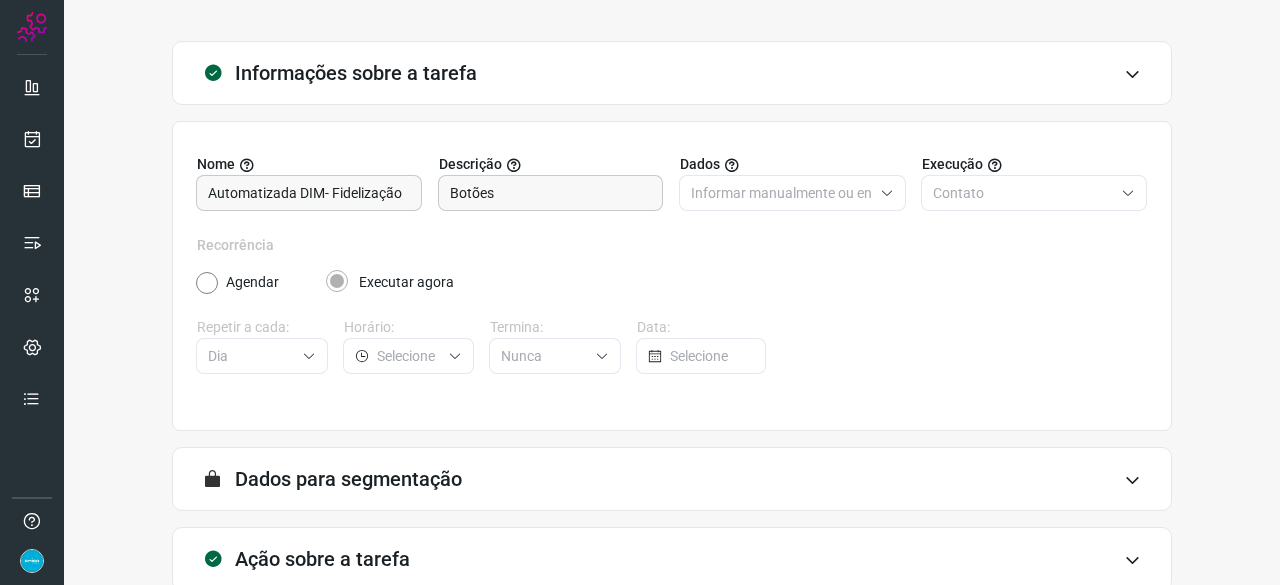 scroll, scrollTop: 195, scrollLeft: 0, axis: vertical 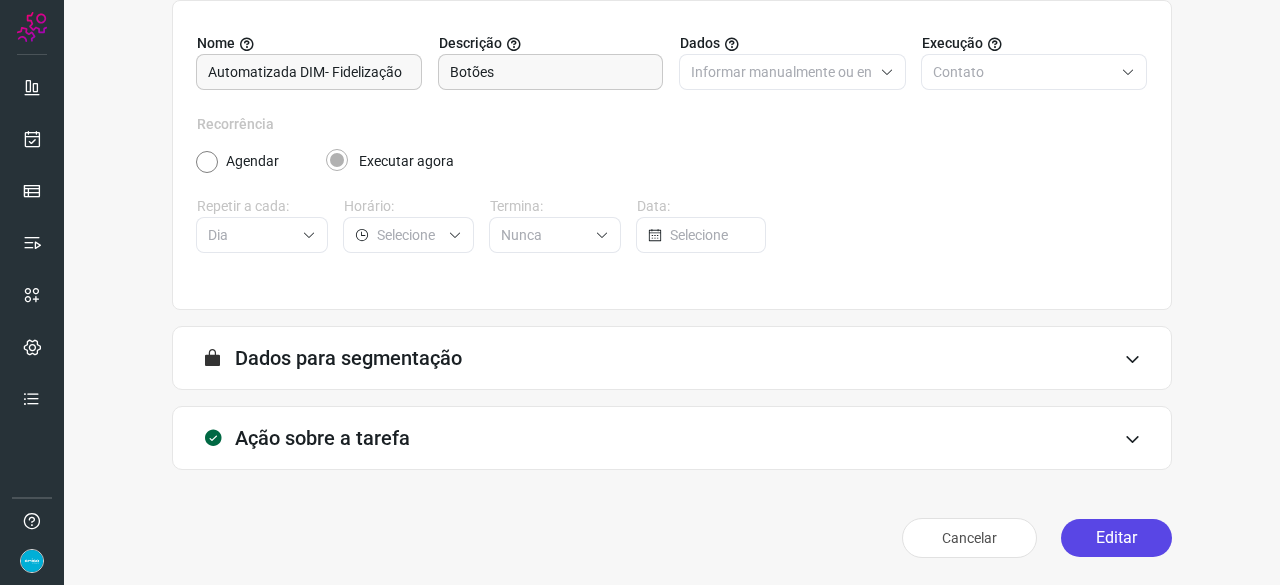 click on "Editar" at bounding box center [1116, 538] 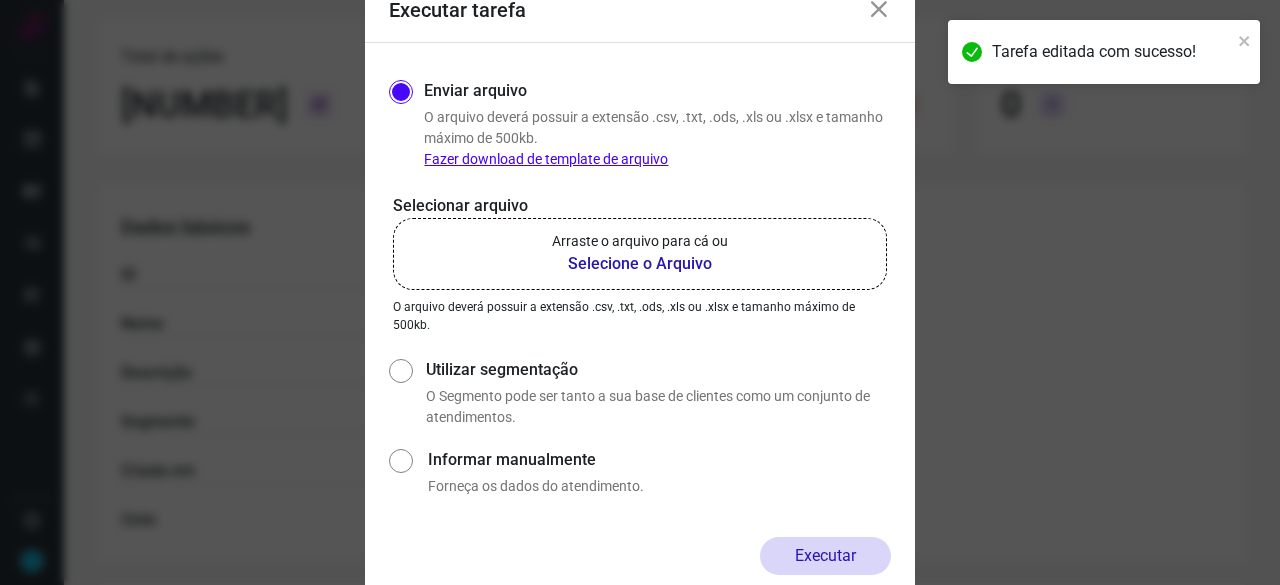 click on "Selecione o Arquivo" at bounding box center (640, 264) 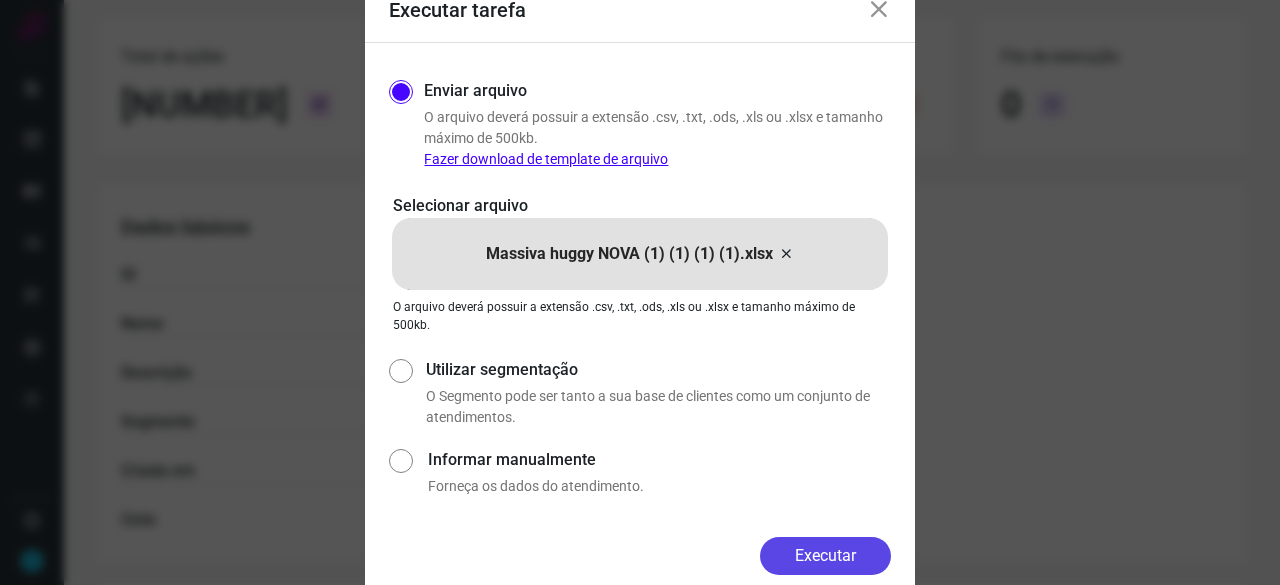click on "Executar" at bounding box center (825, 556) 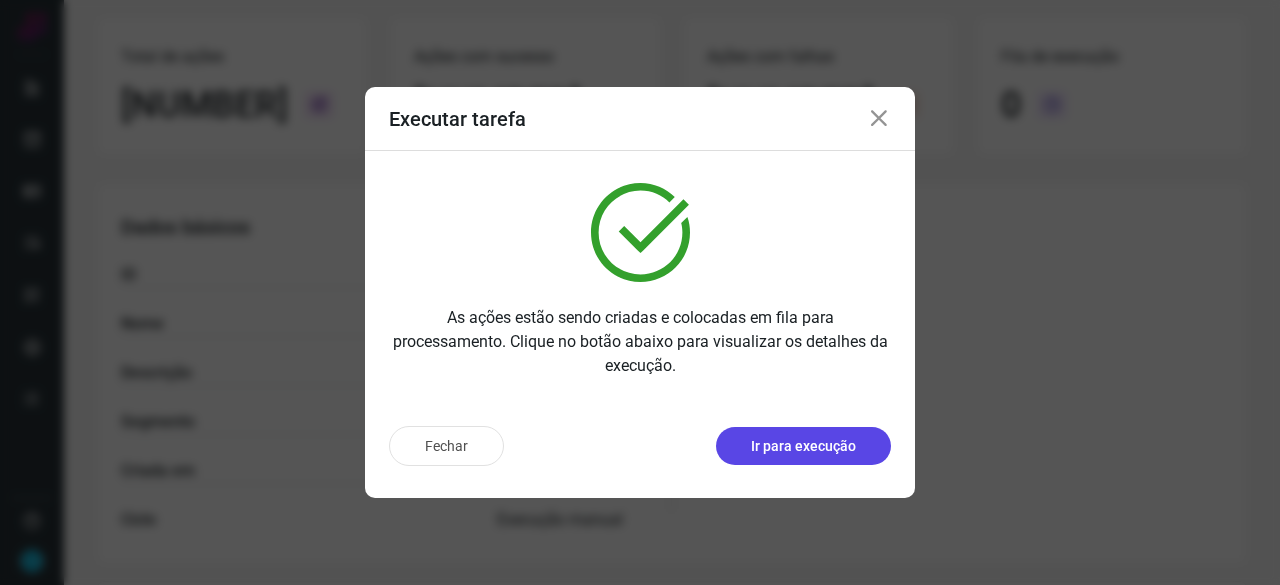 click on "Ir para execução" at bounding box center (803, 446) 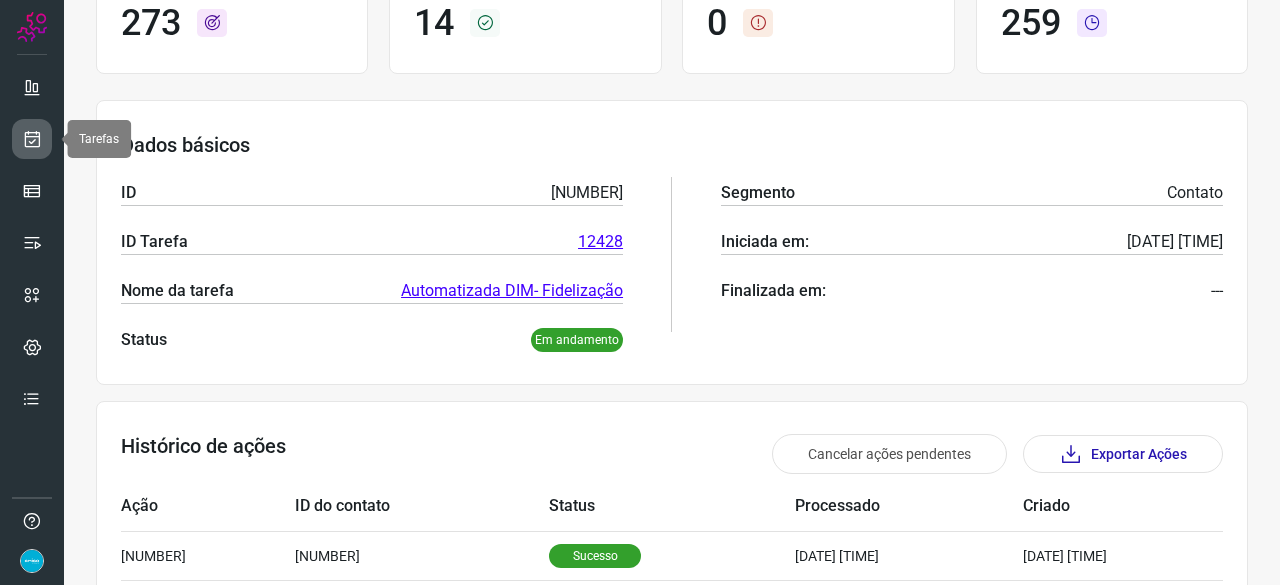 click at bounding box center [32, 139] 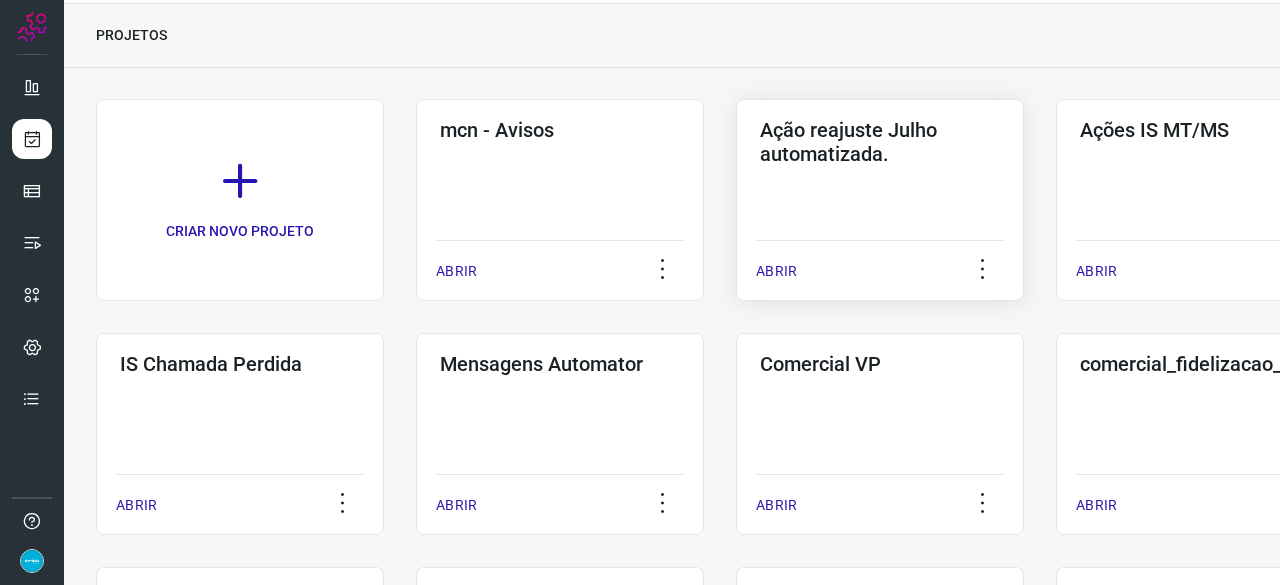 click on "ABRIR" at bounding box center (776, 271) 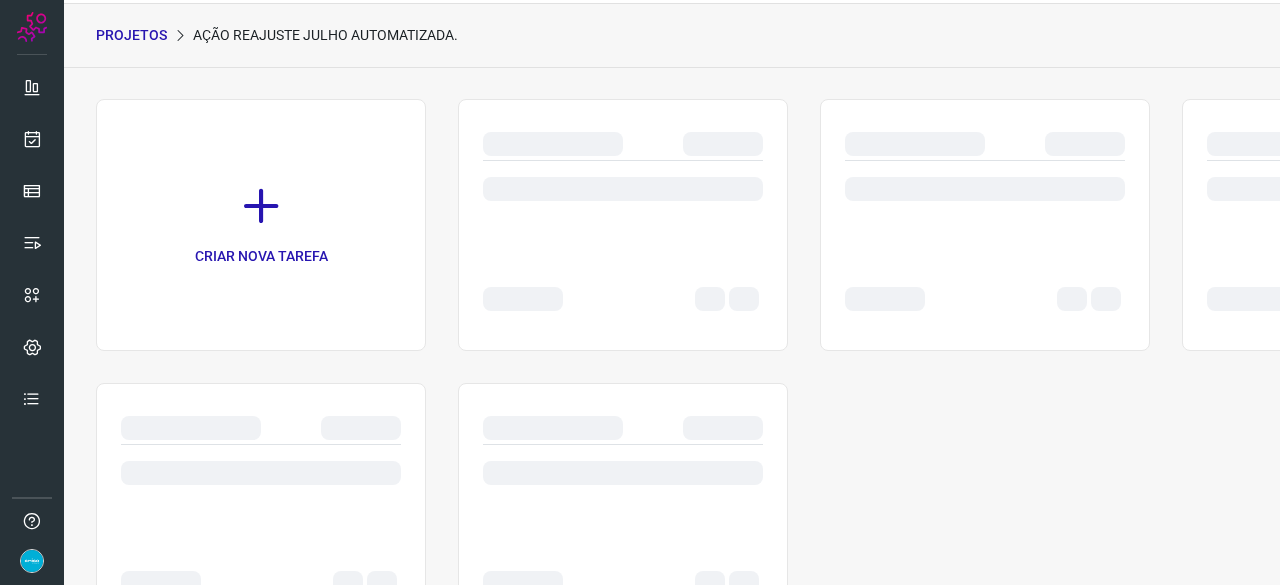 scroll, scrollTop: 0, scrollLeft: 0, axis: both 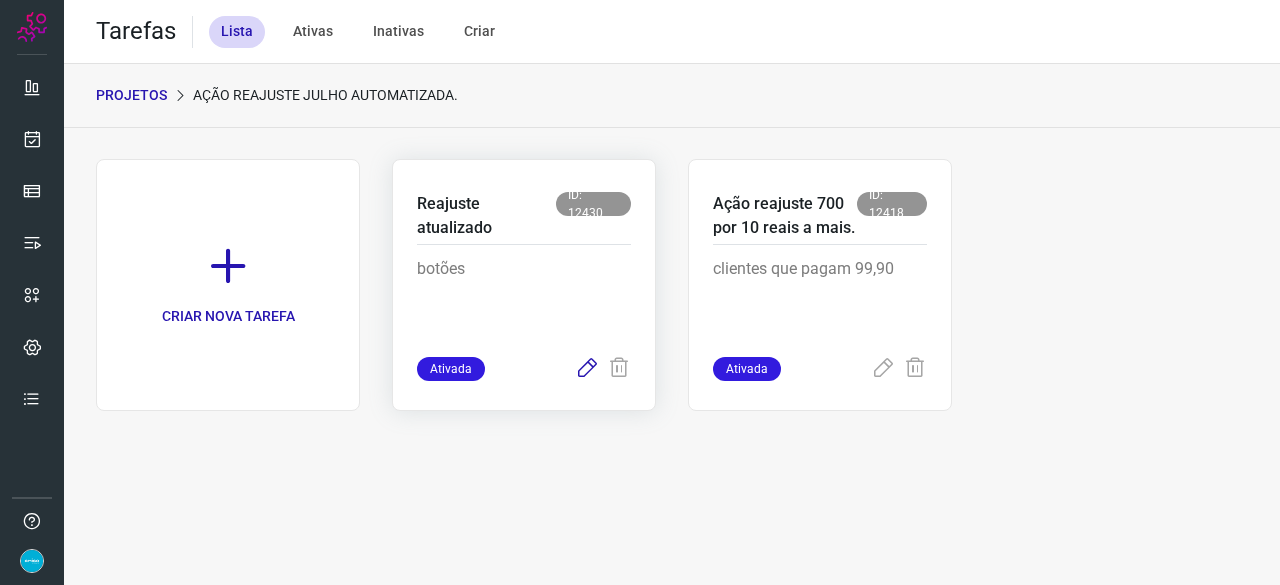 click at bounding box center (587, 369) 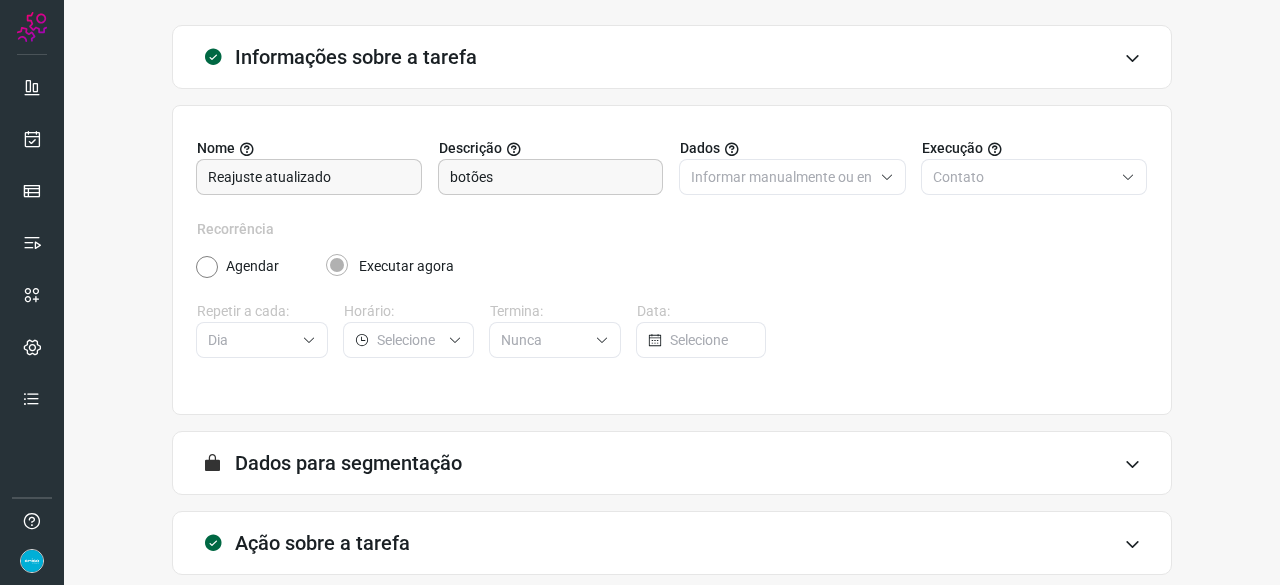scroll, scrollTop: 195, scrollLeft: 0, axis: vertical 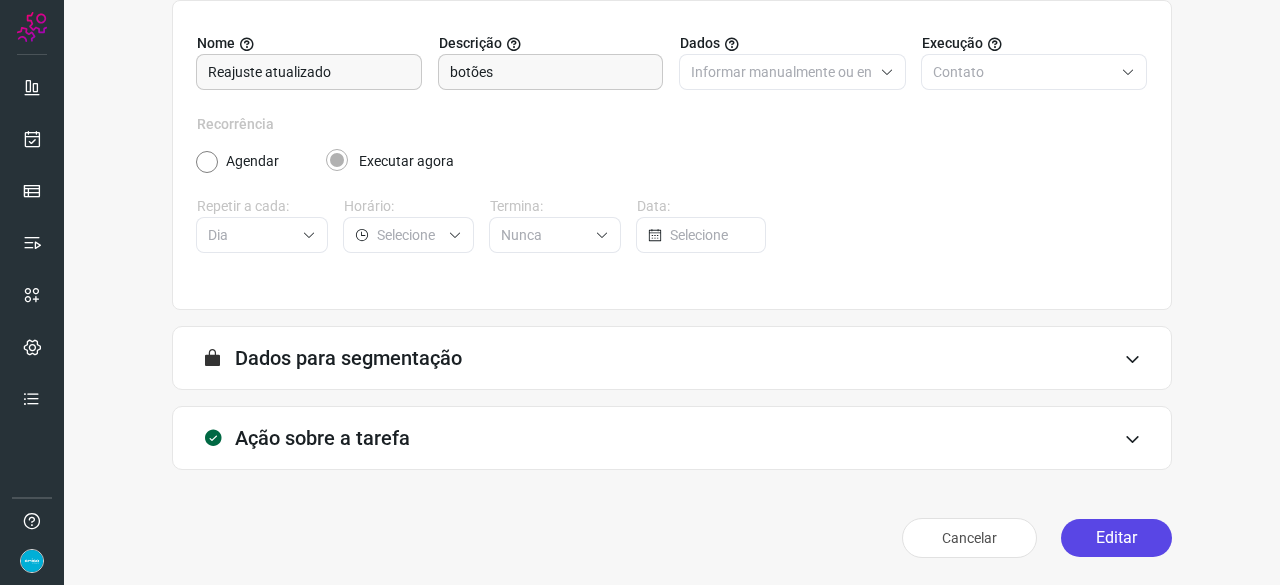 click on "Editar" at bounding box center (1116, 538) 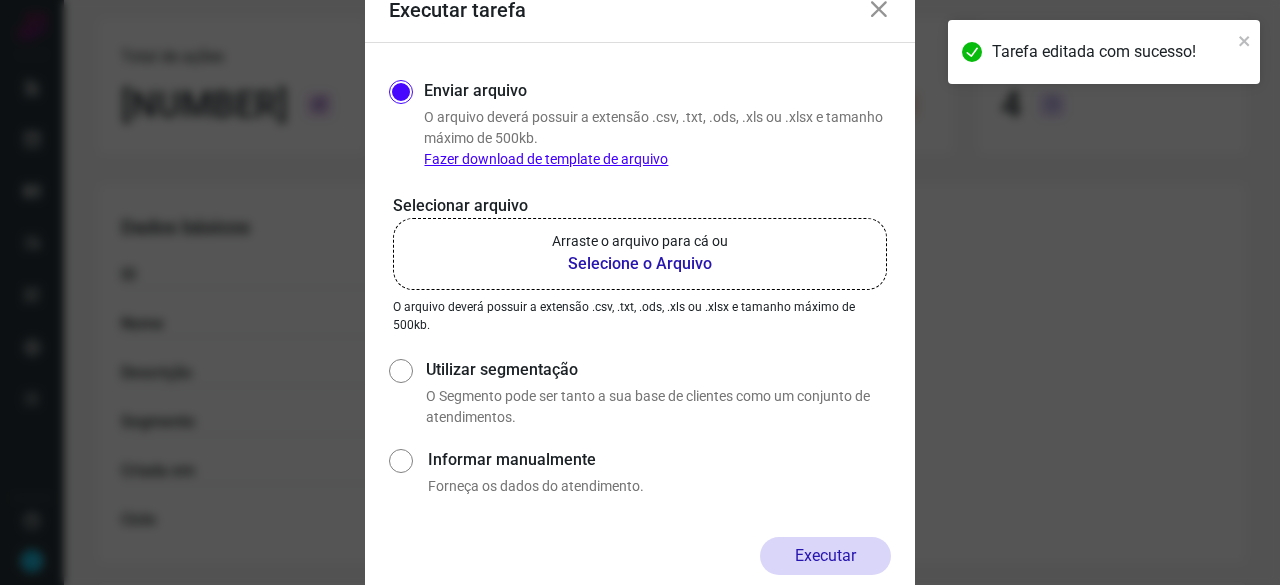 click on "Selecione o Arquivo" at bounding box center (640, 264) 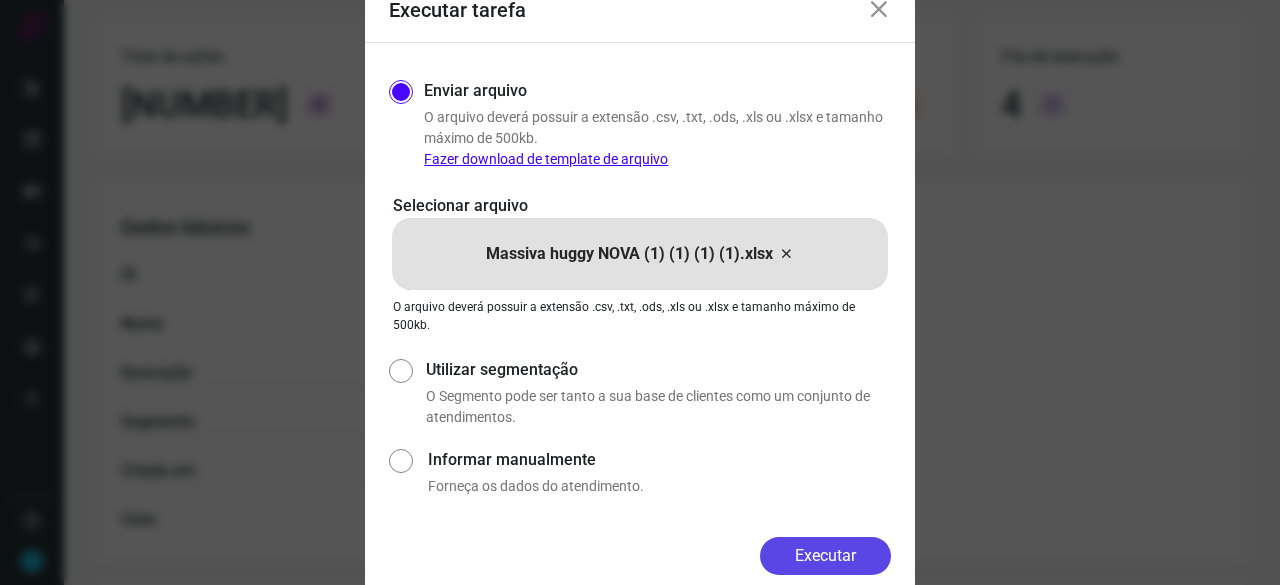 click on "Executar" at bounding box center (825, 556) 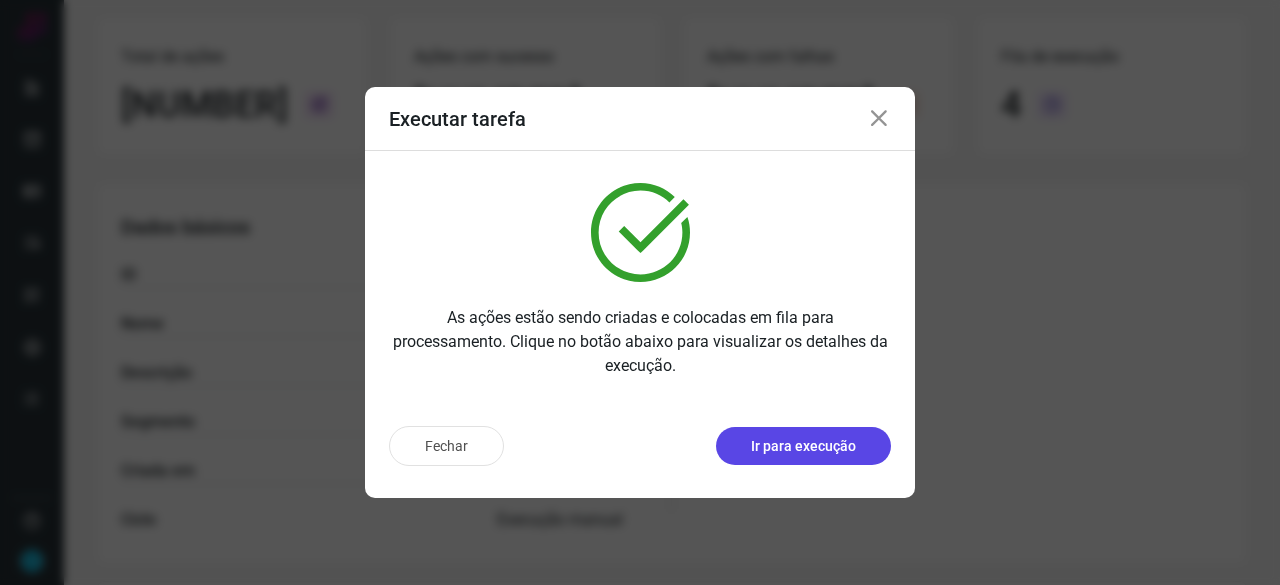 click on "Ir para execução" at bounding box center (803, 446) 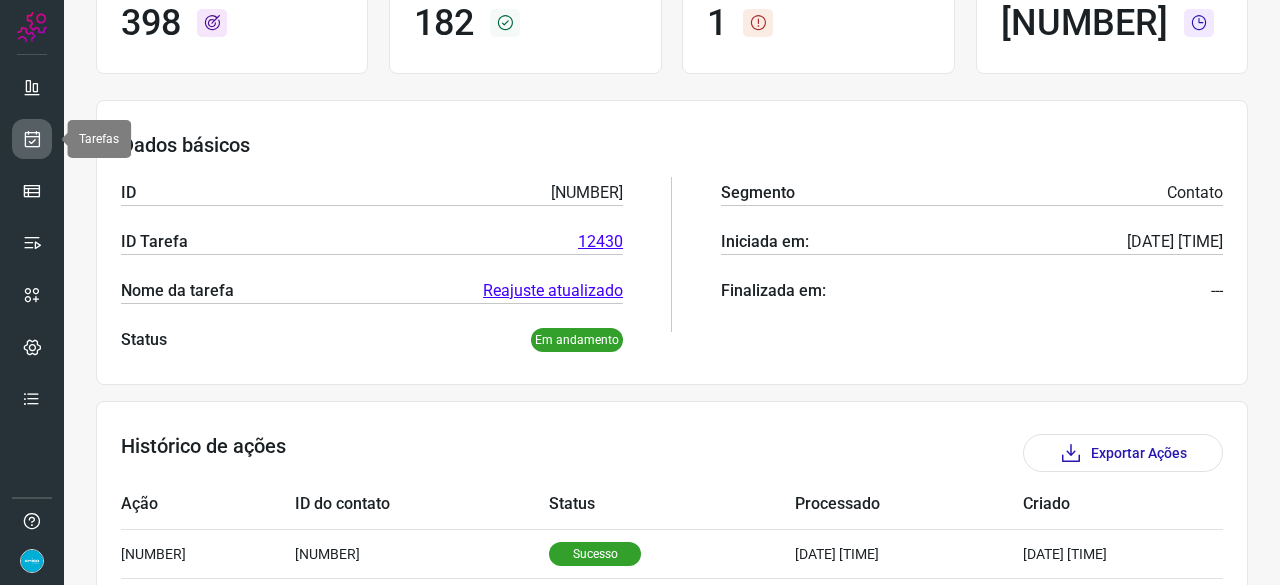 click at bounding box center [32, 139] 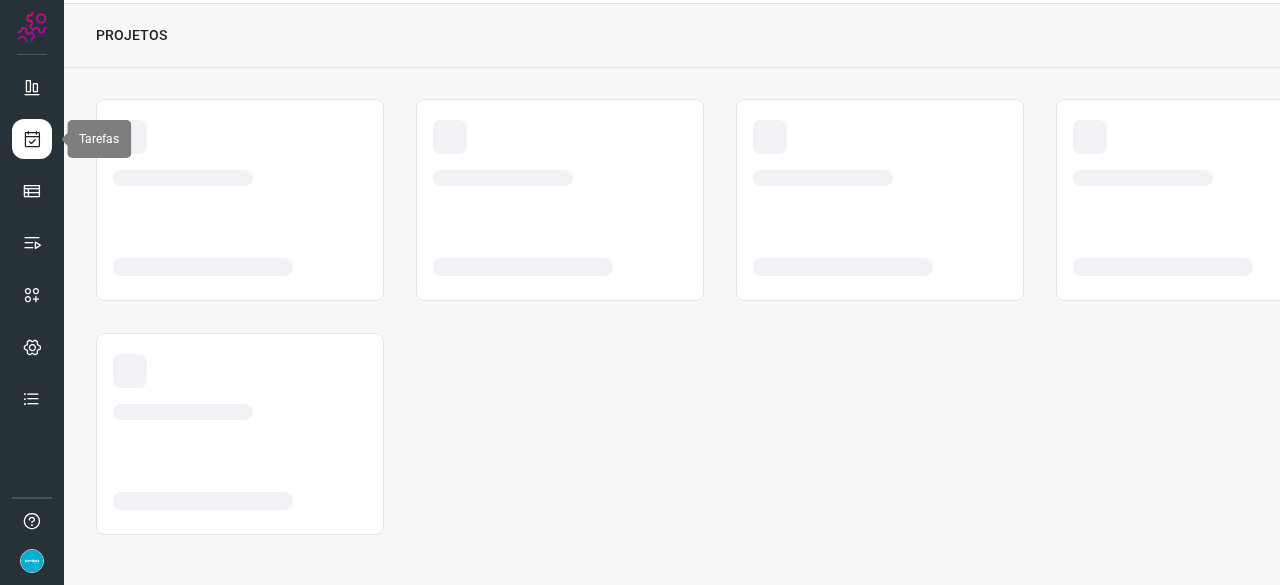 scroll, scrollTop: 60, scrollLeft: 0, axis: vertical 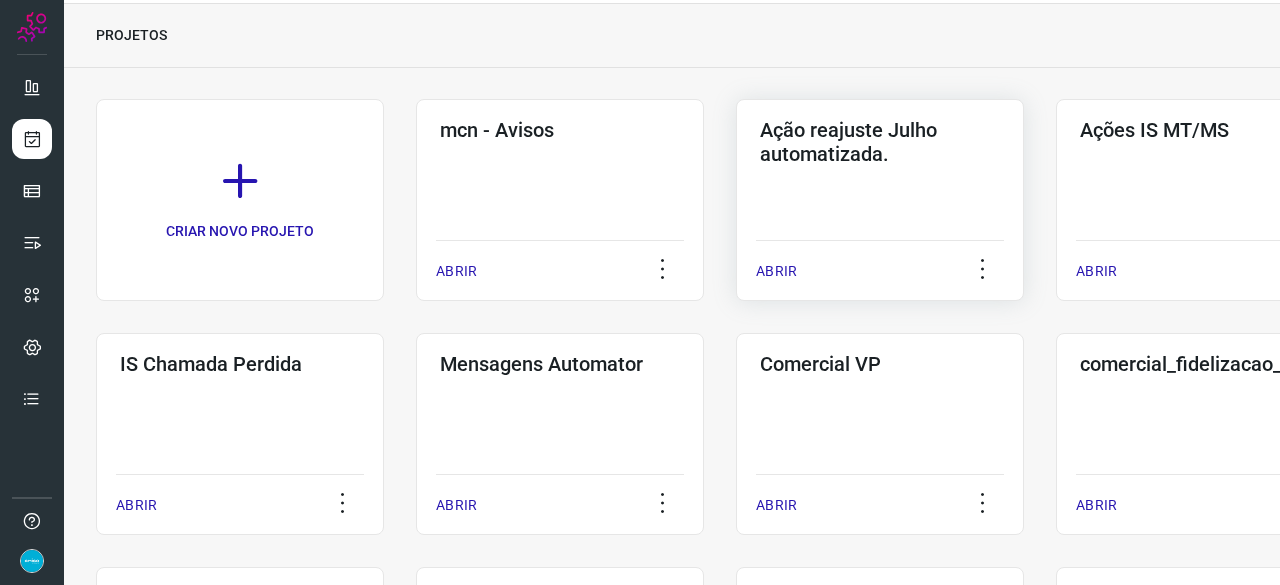 click on "ABRIR" at bounding box center [776, 271] 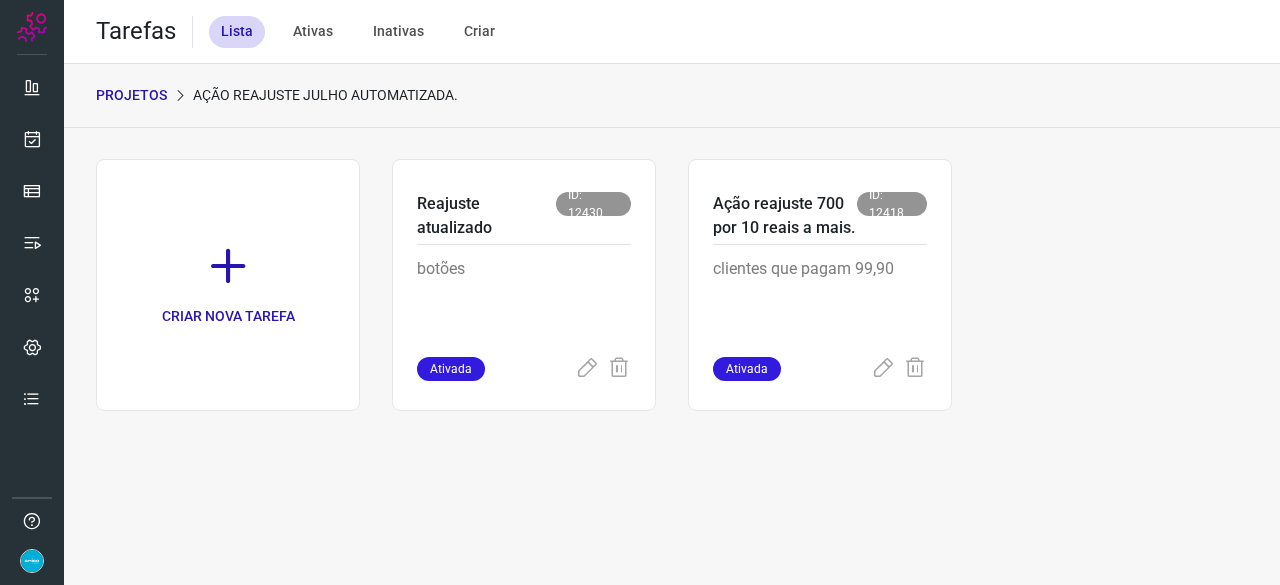 scroll, scrollTop: 0, scrollLeft: 0, axis: both 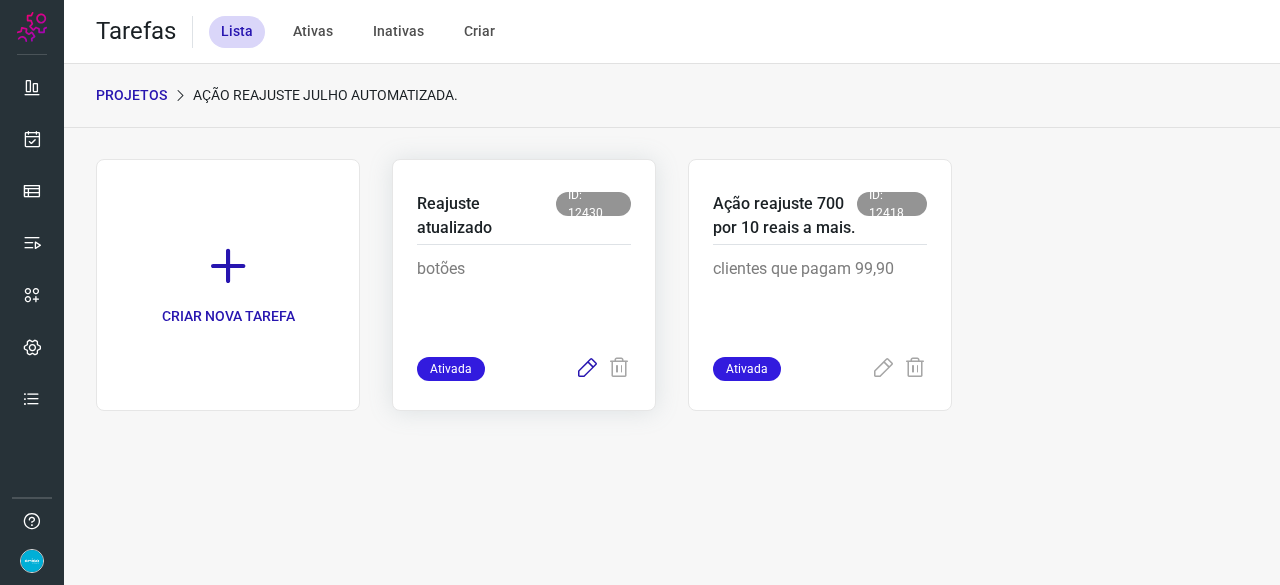 click at bounding box center (587, 369) 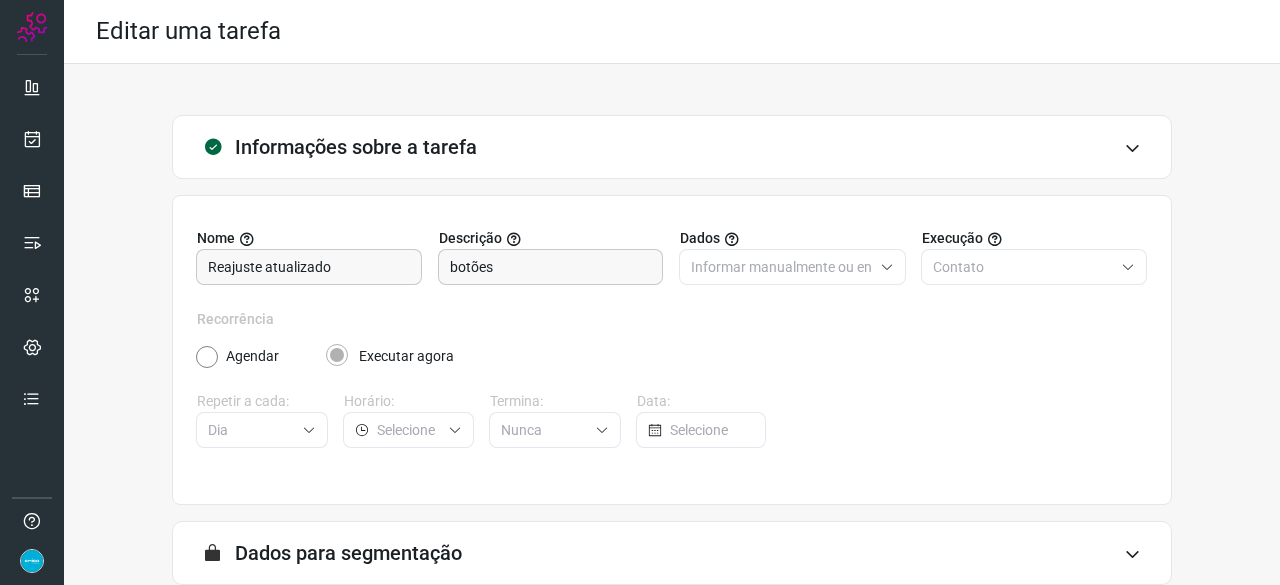 scroll, scrollTop: 195, scrollLeft: 0, axis: vertical 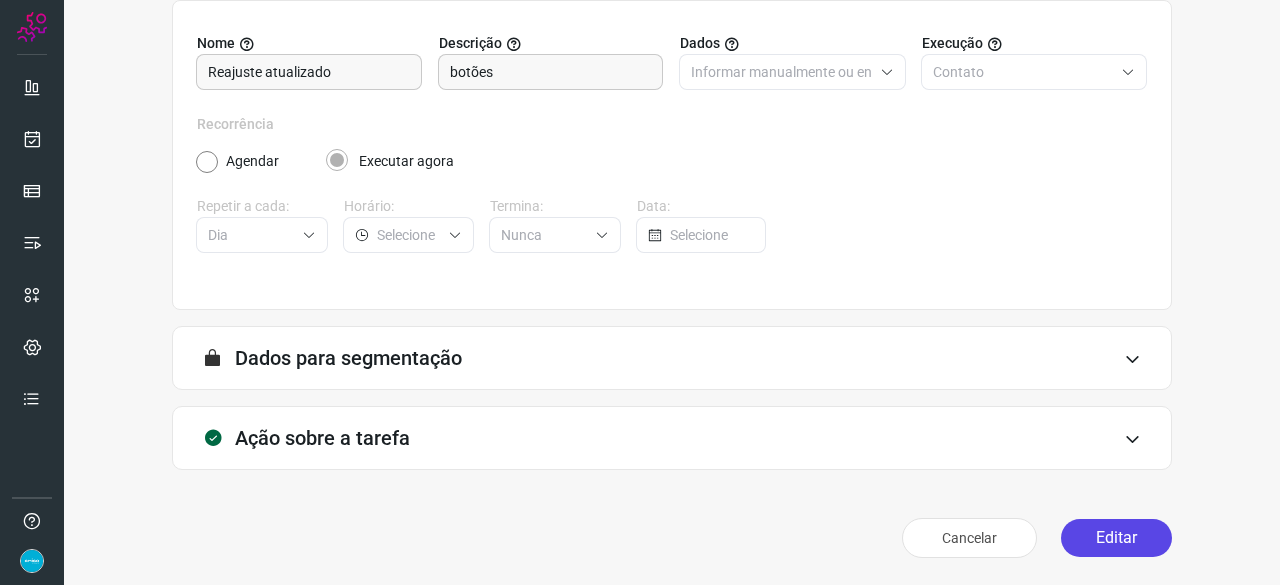 click on "Editar" at bounding box center [1116, 538] 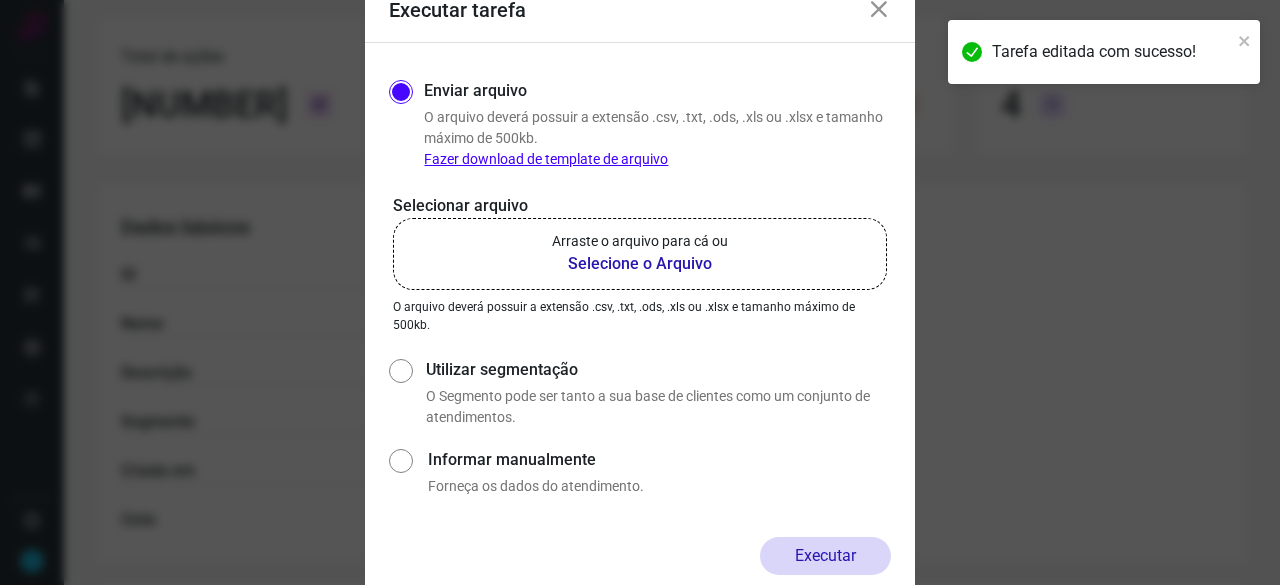 click on "Selecione o Arquivo" at bounding box center (640, 264) 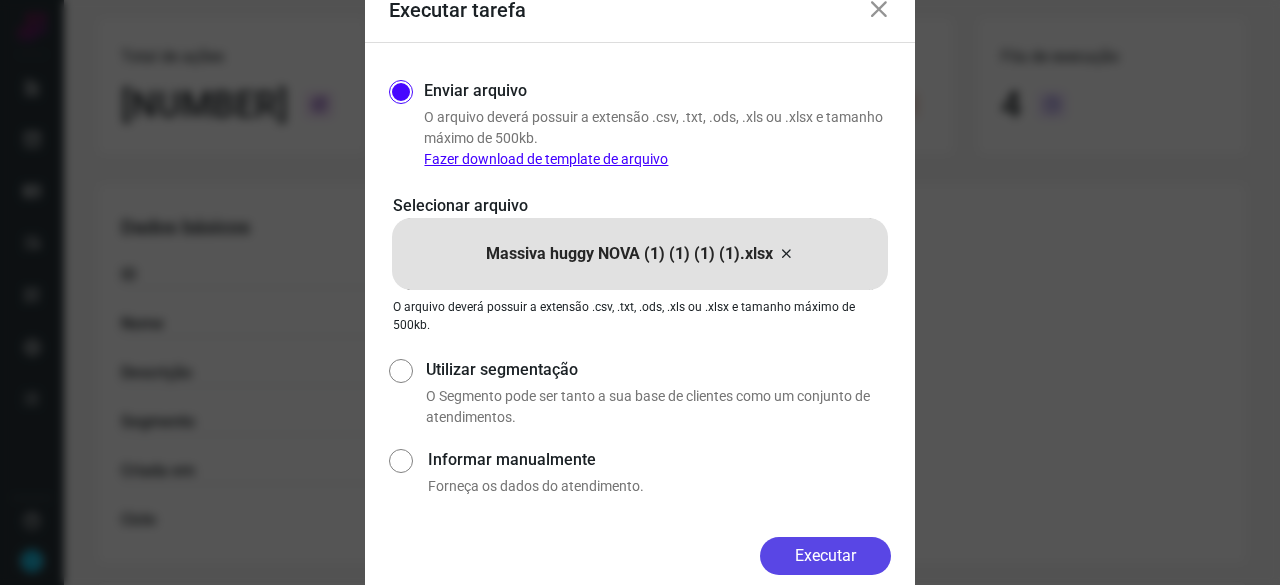 click on "Executar" at bounding box center (825, 556) 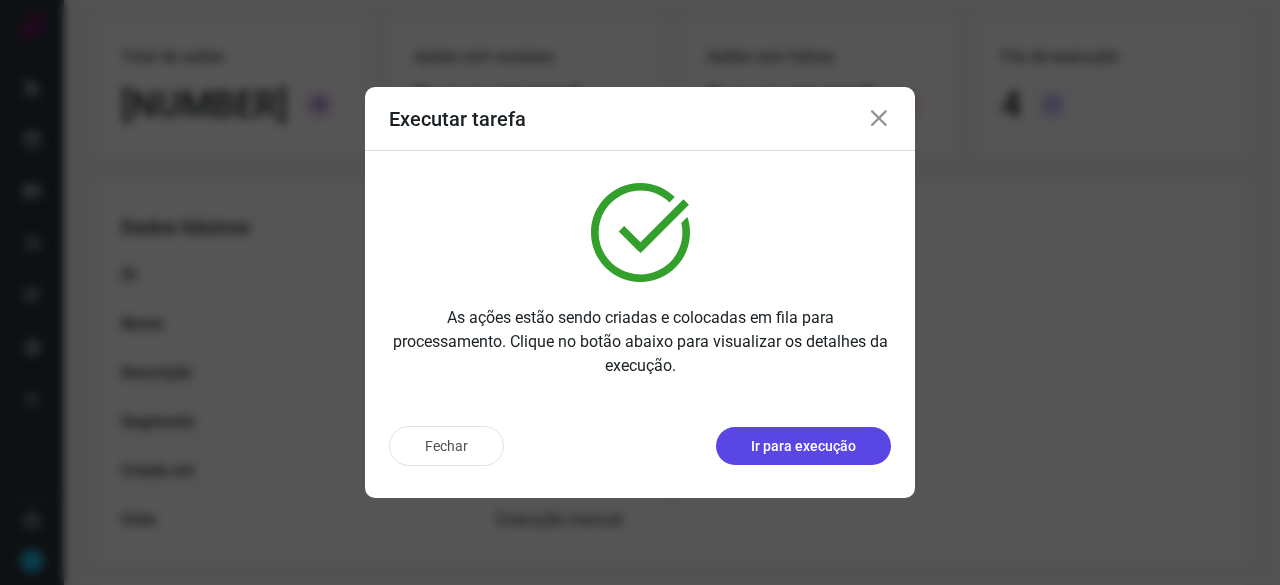 click on "Ir para execução" at bounding box center [803, 446] 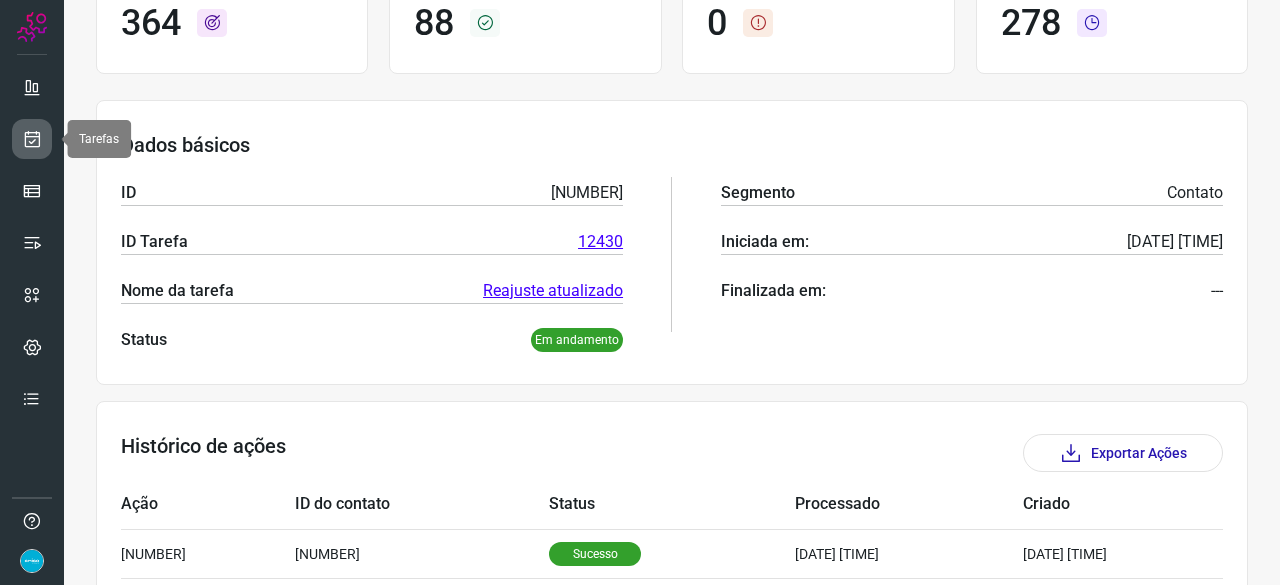click at bounding box center [32, 139] 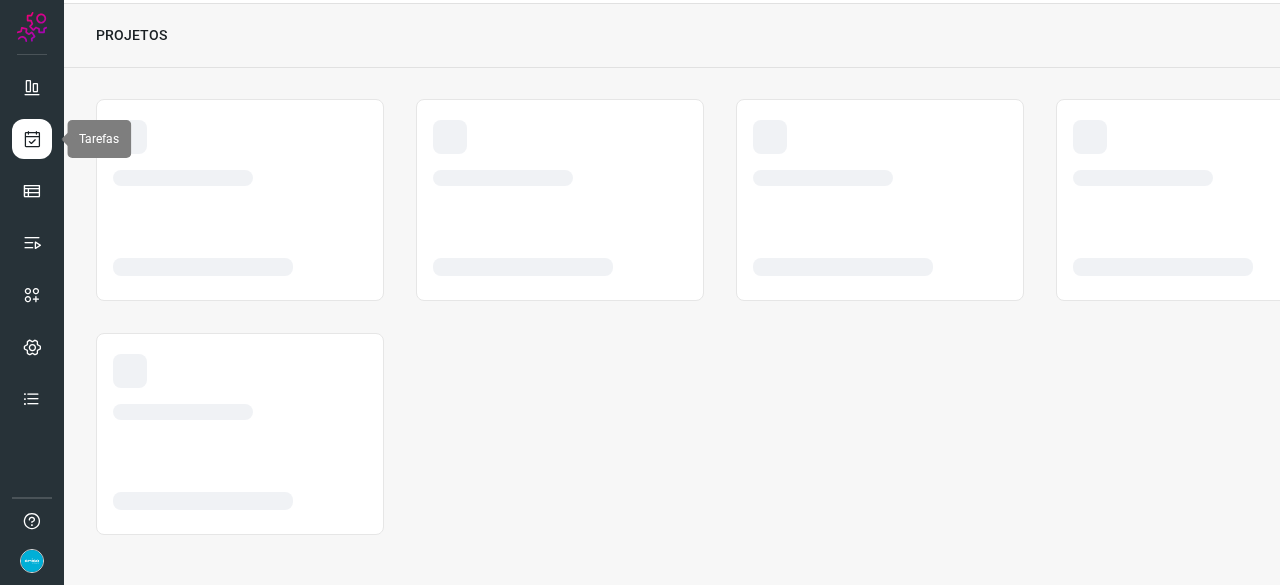 scroll, scrollTop: 60, scrollLeft: 0, axis: vertical 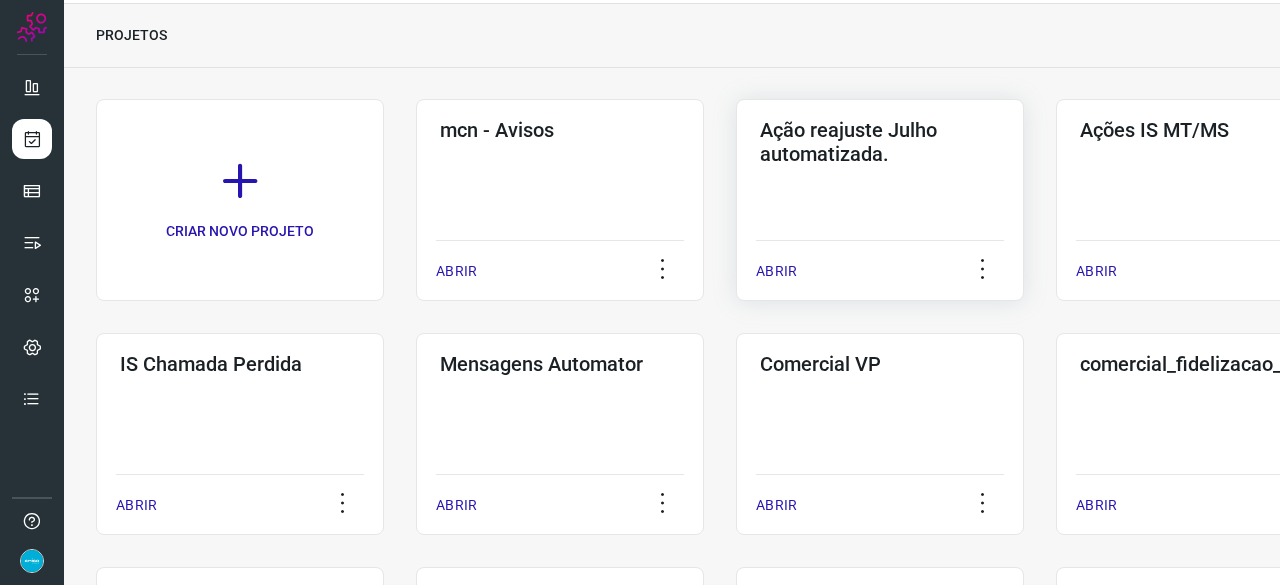 click on "ABRIR" at bounding box center [776, 271] 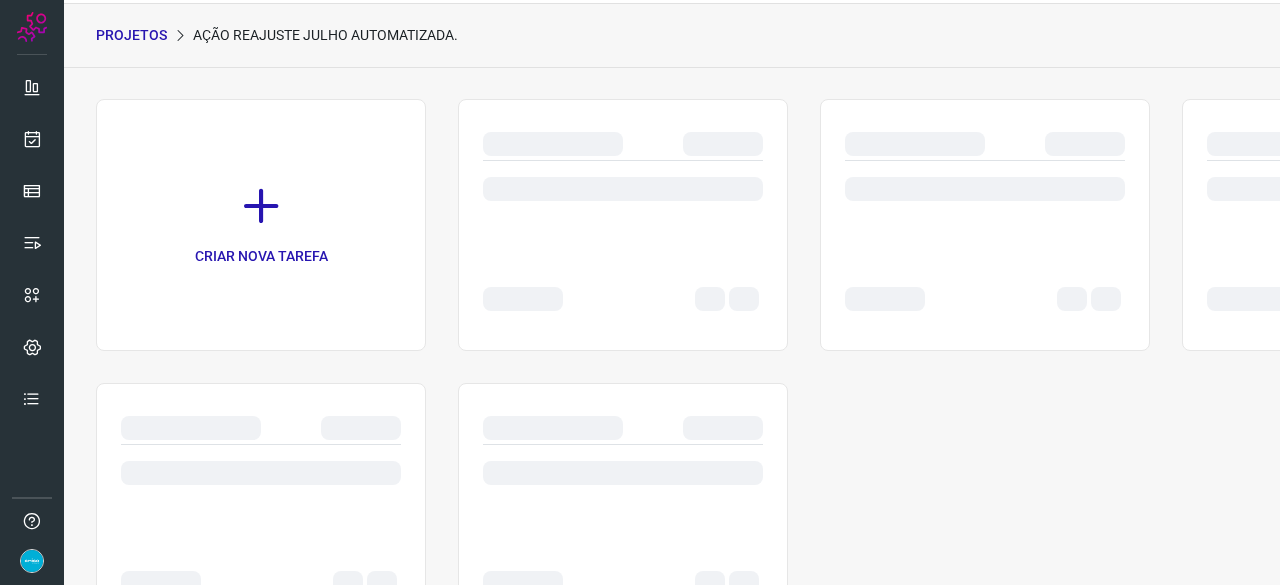 scroll, scrollTop: 0, scrollLeft: 0, axis: both 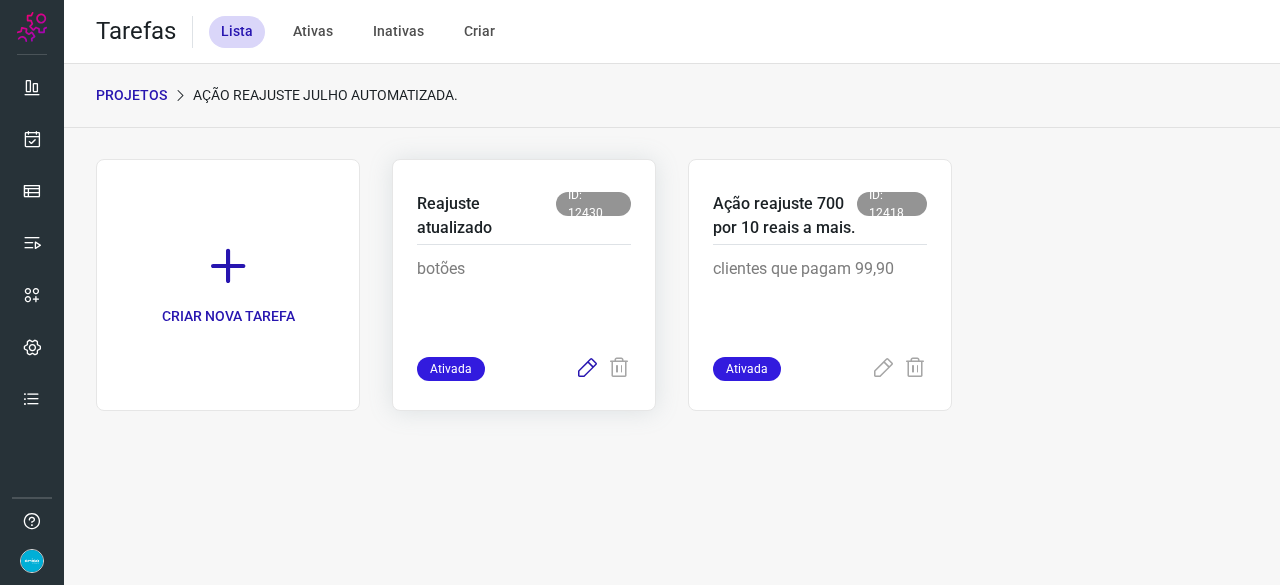 click at bounding box center (587, 369) 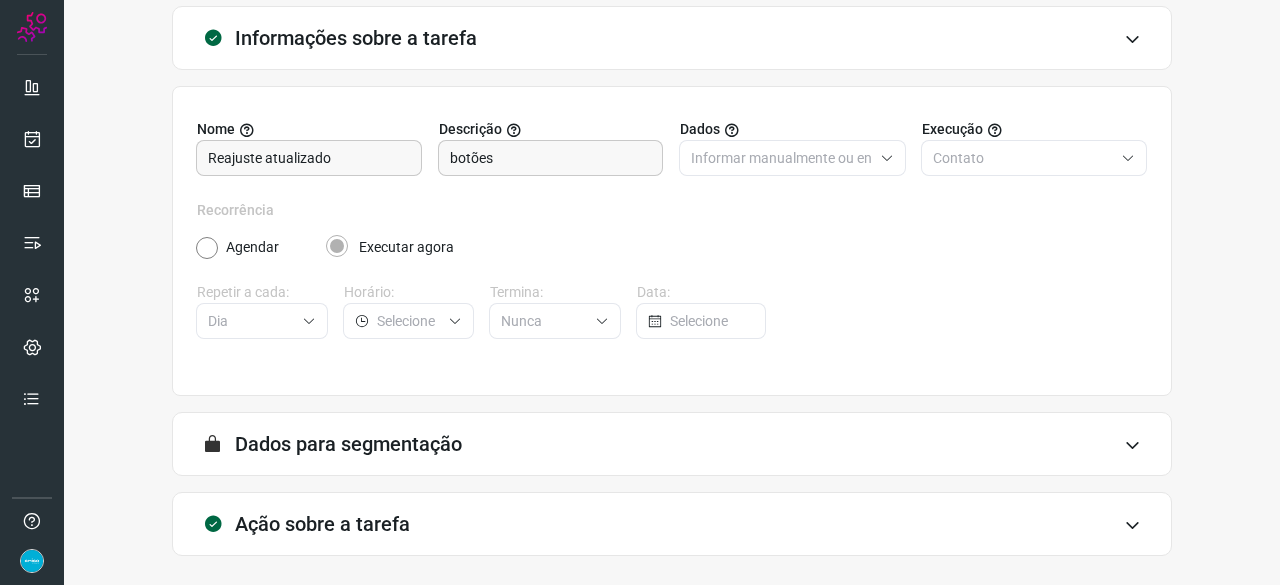 scroll, scrollTop: 195, scrollLeft: 0, axis: vertical 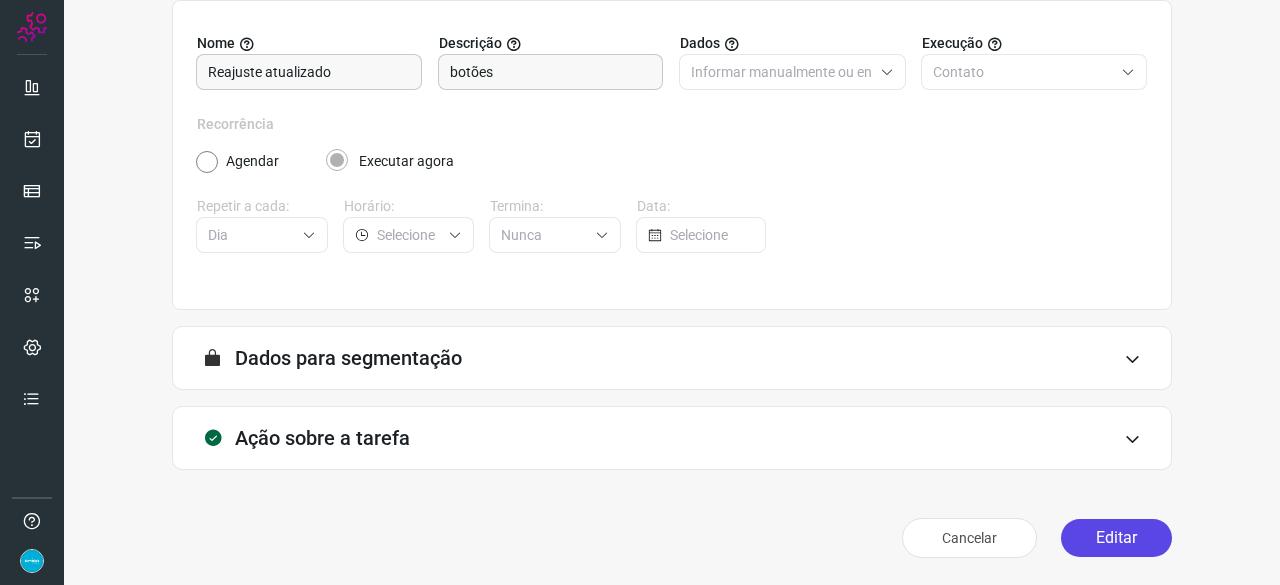 click on "Editar" at bounding box center (1116, 538) 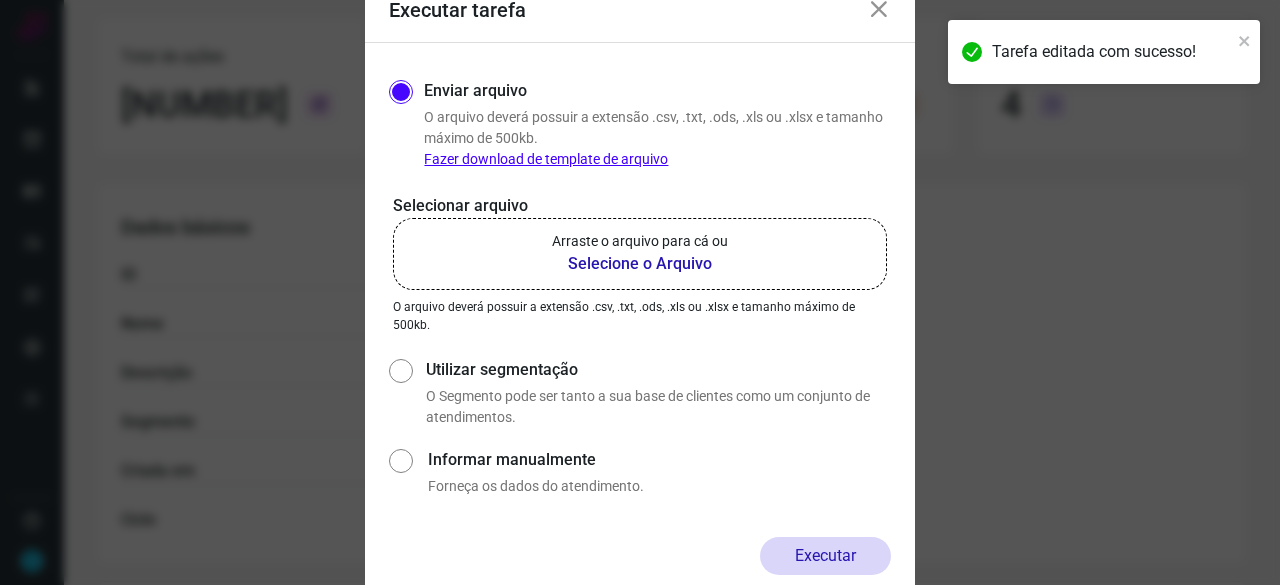 click on "Selecione o Arquivo" at bounding box center (640, 264) 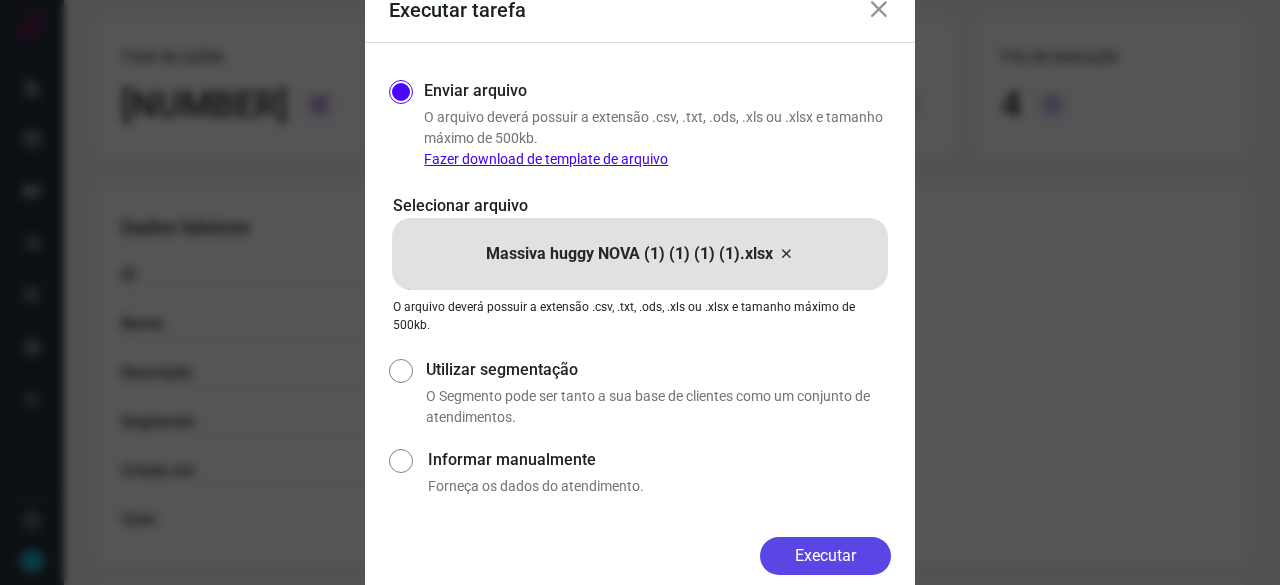 click on "Executar" at bounding box center (825, 556) 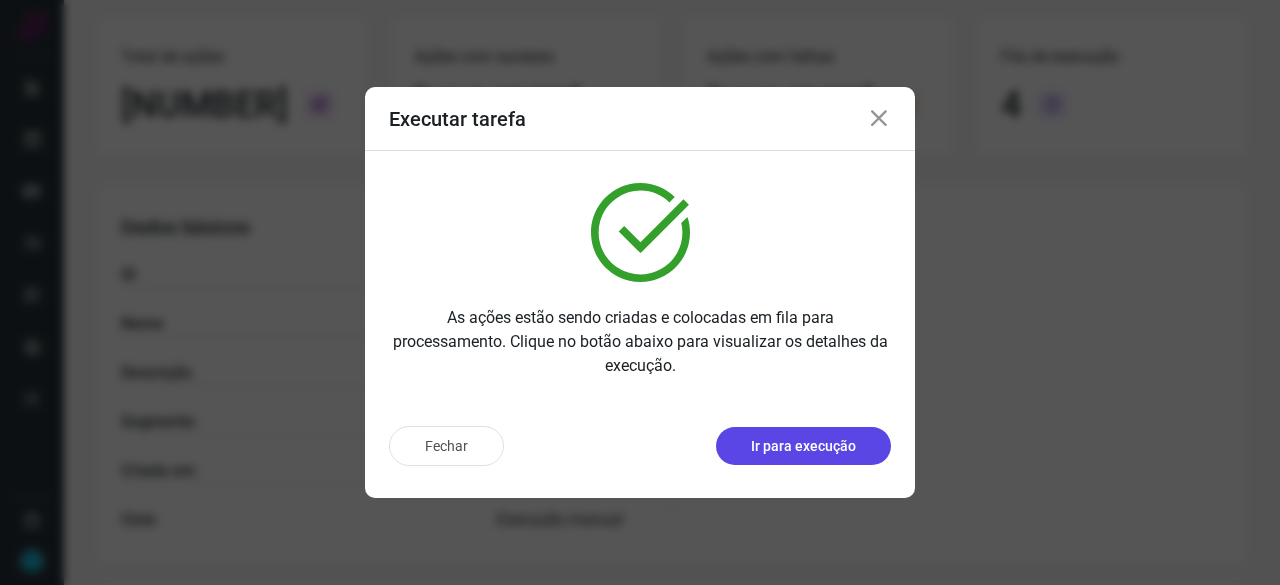 click on "Ir para execução" at bounding box center [803, 446] 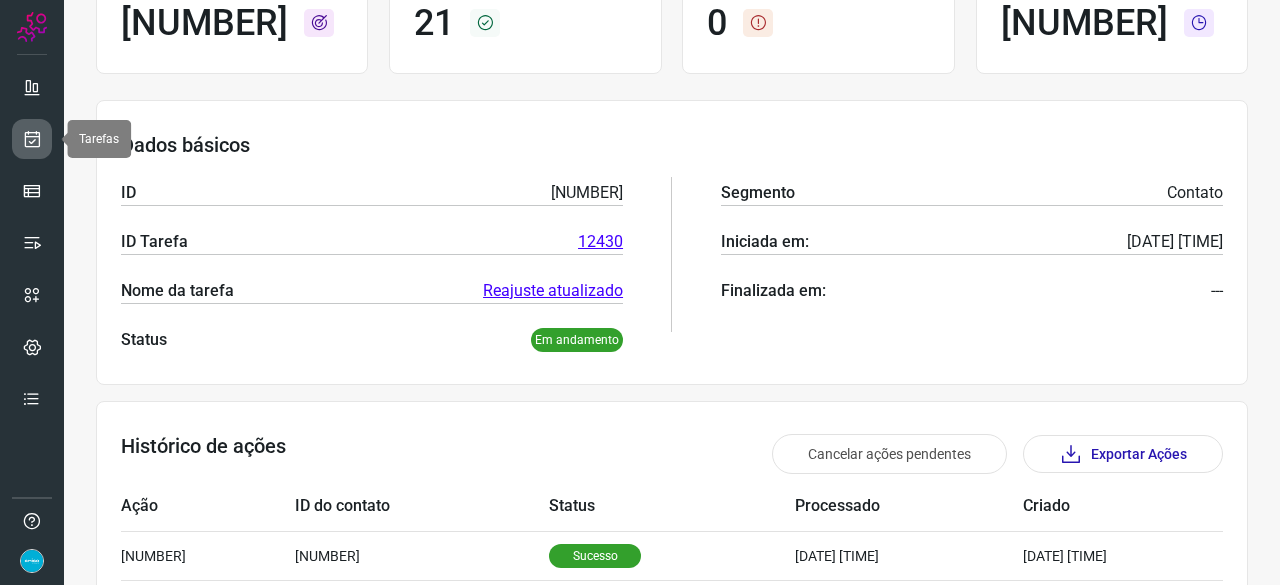 click at bounding box center [32, 139] 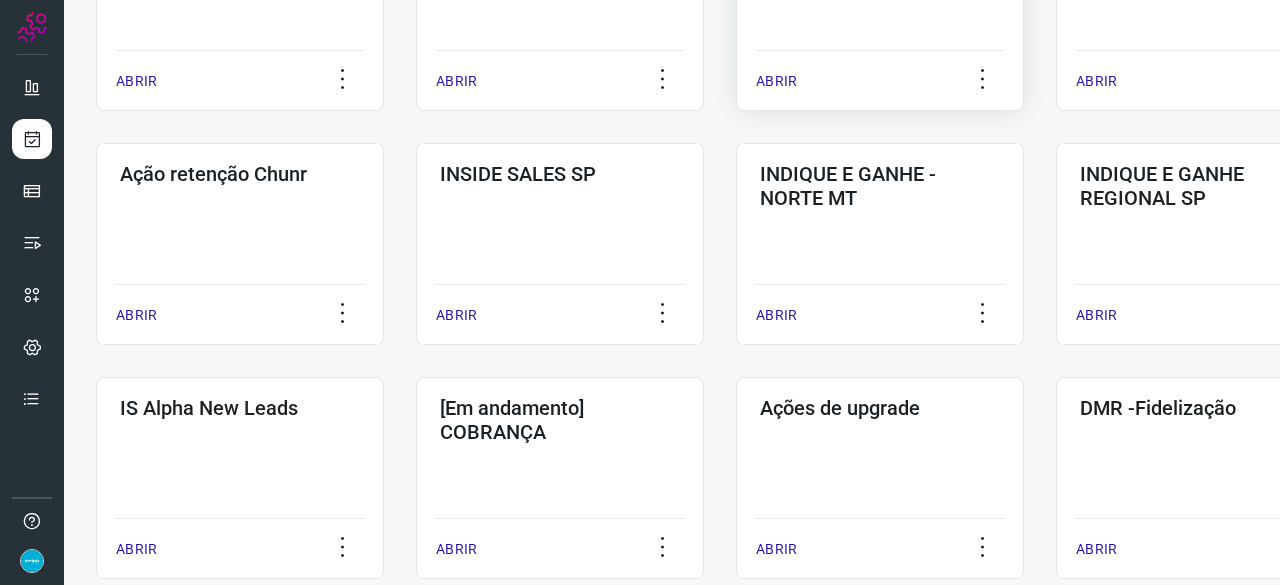 scroll, scrollTop: 560, scrollLeft: 0, axis: vertical 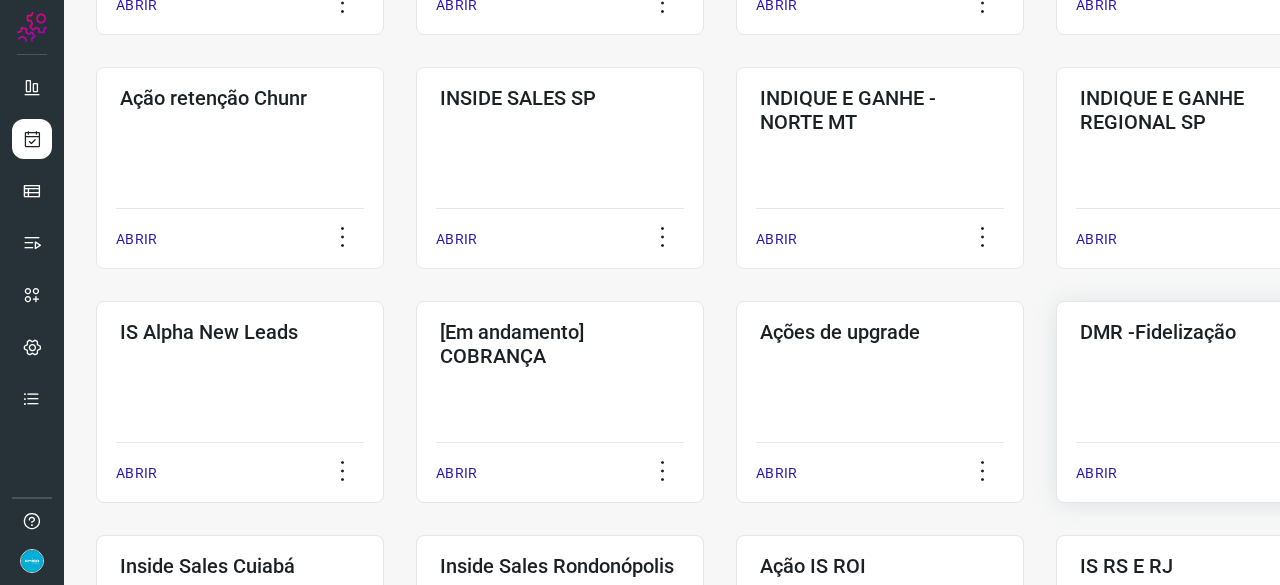 click on "ABRIR" at bounding box center [1096, 473] 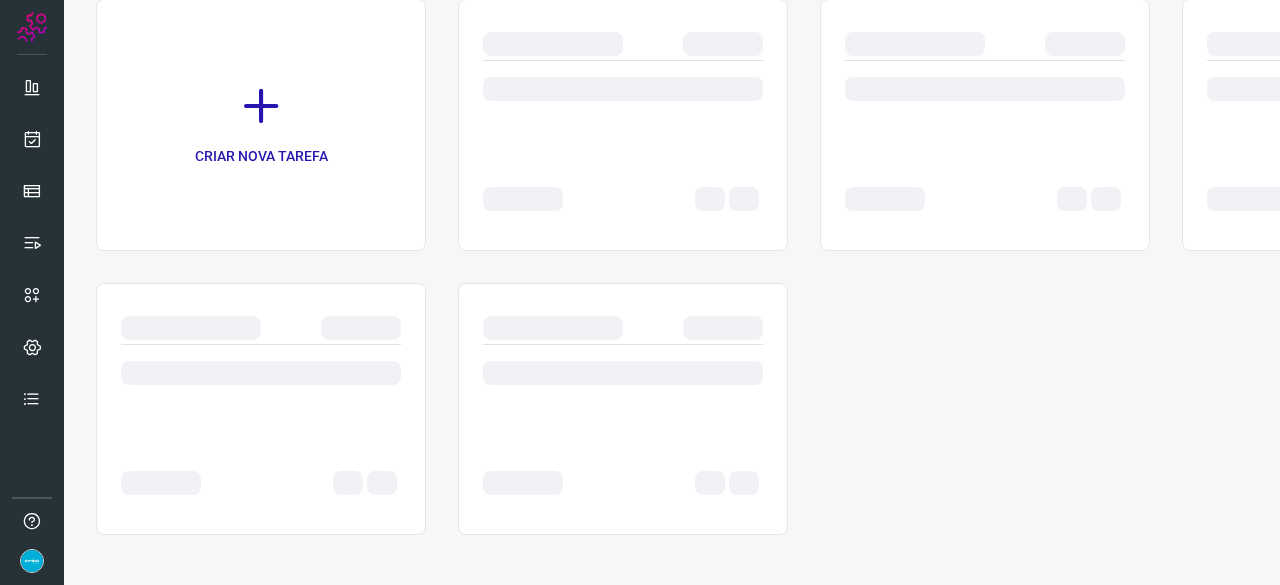 scroll, scrollTop: 0, scrollLeft: 0, axis: both 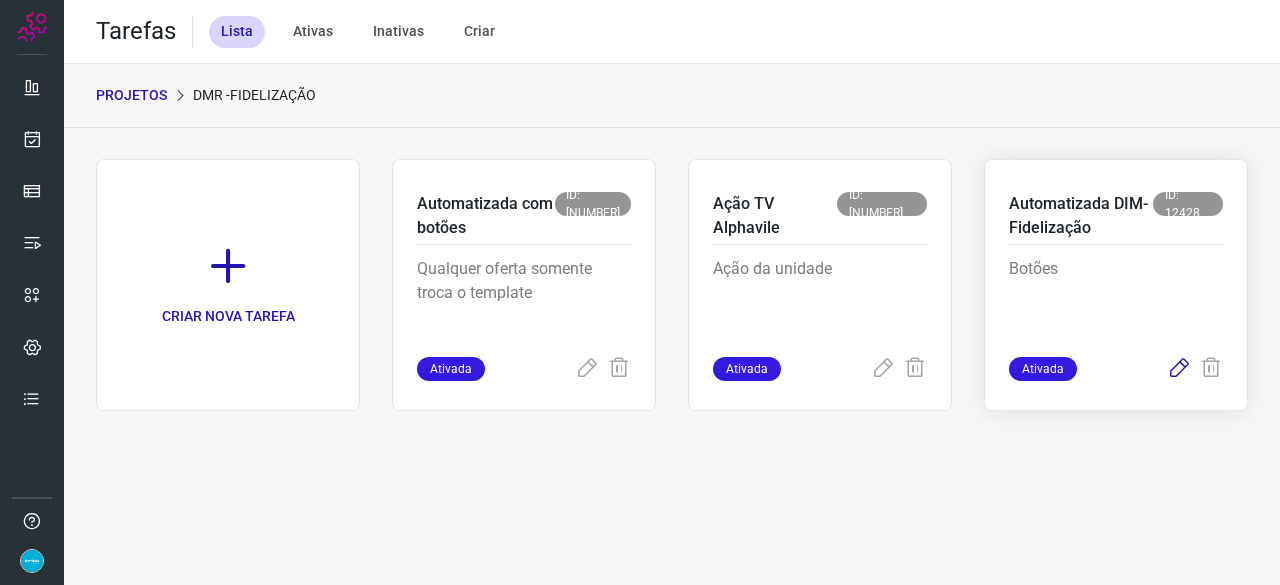 click at bounding box center [1179, 369] 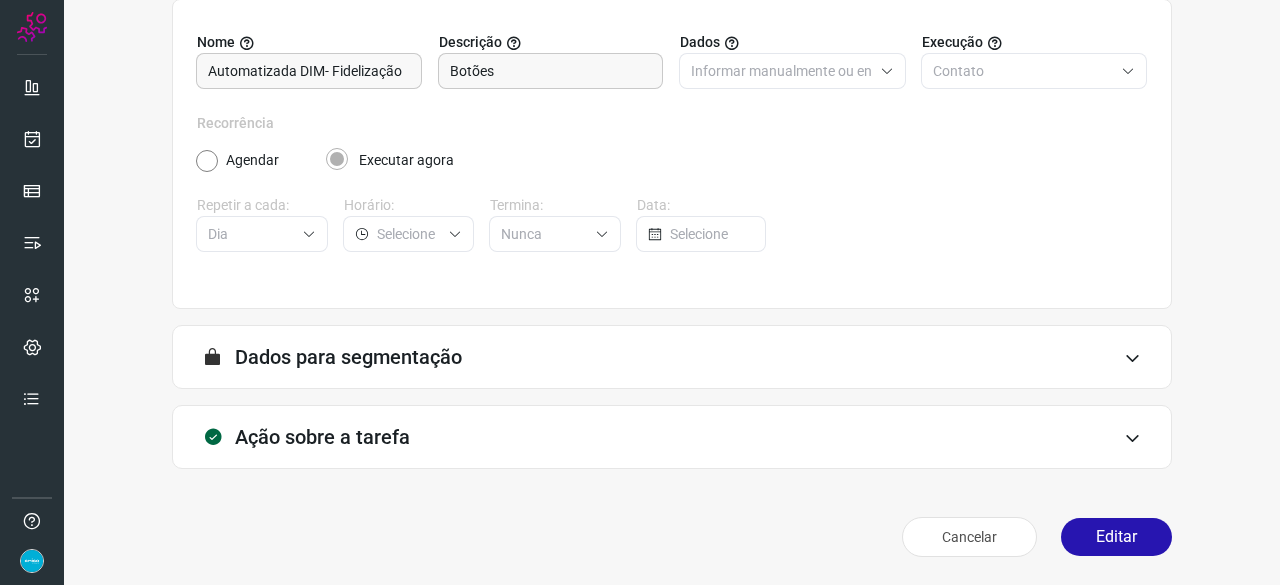 scroll, scrollTop: 195, scrollLeft: 0, axis: vertical 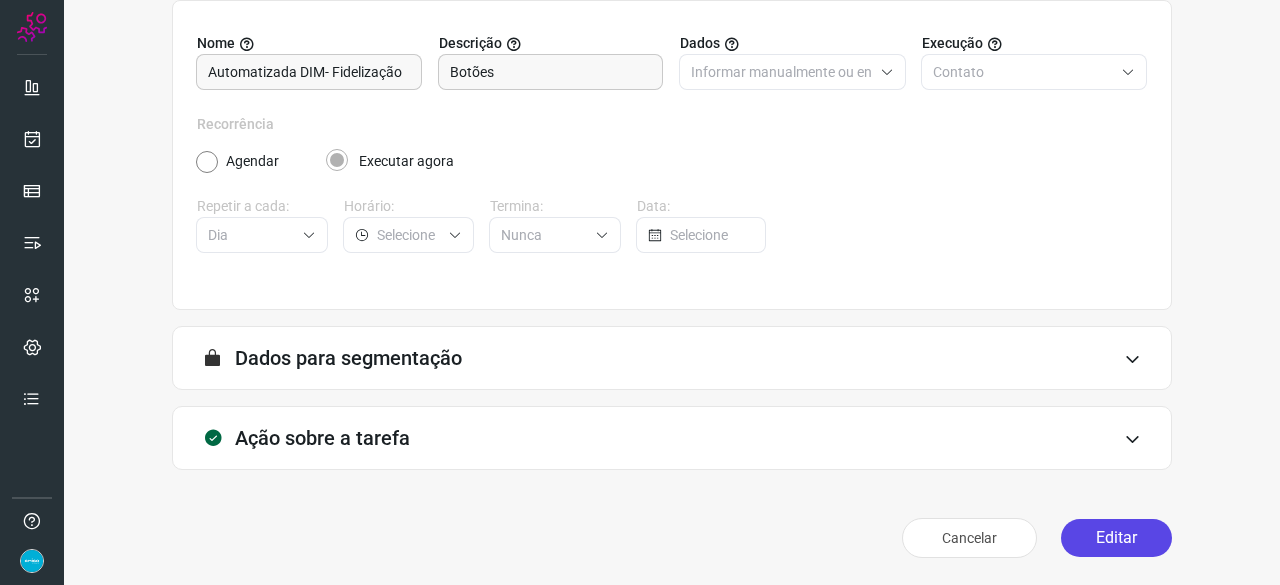 click on "Editar" at bounding box center [1116, 538] 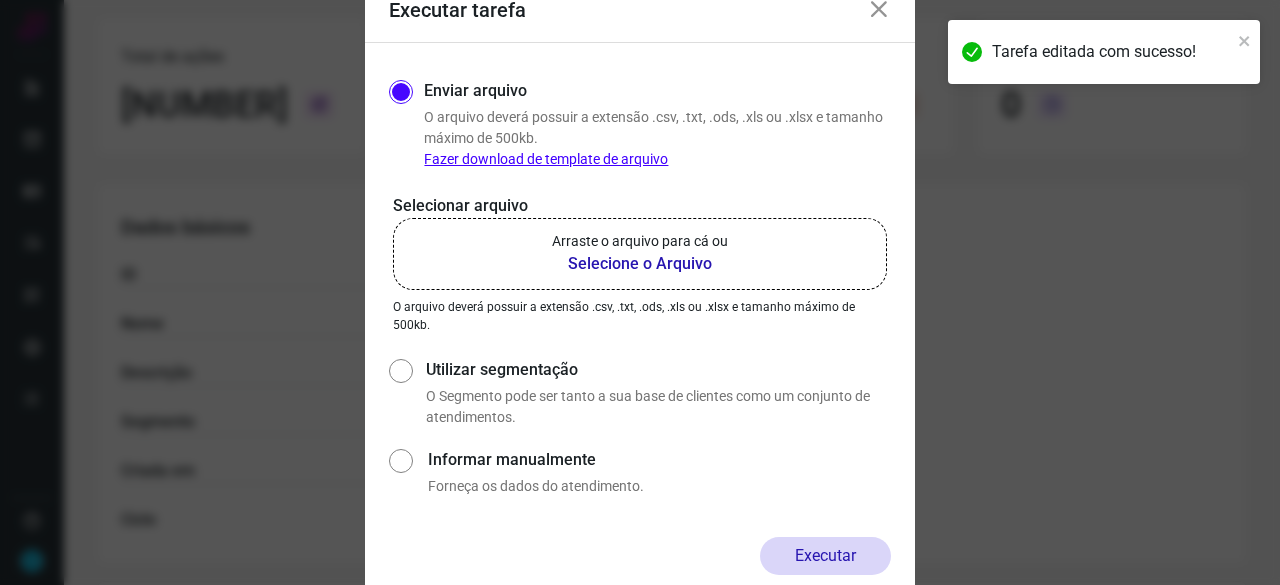 click on "Selecione o Arquivo" at bounding box center [640, 264] 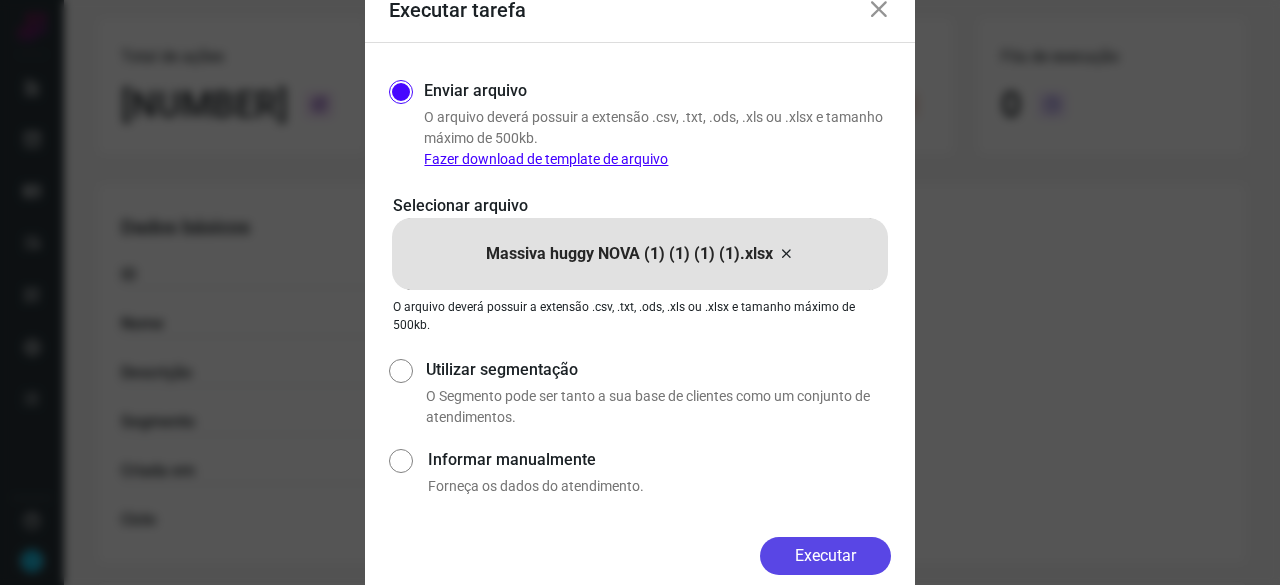 click on "Executar" at bounding box center [825, 556] 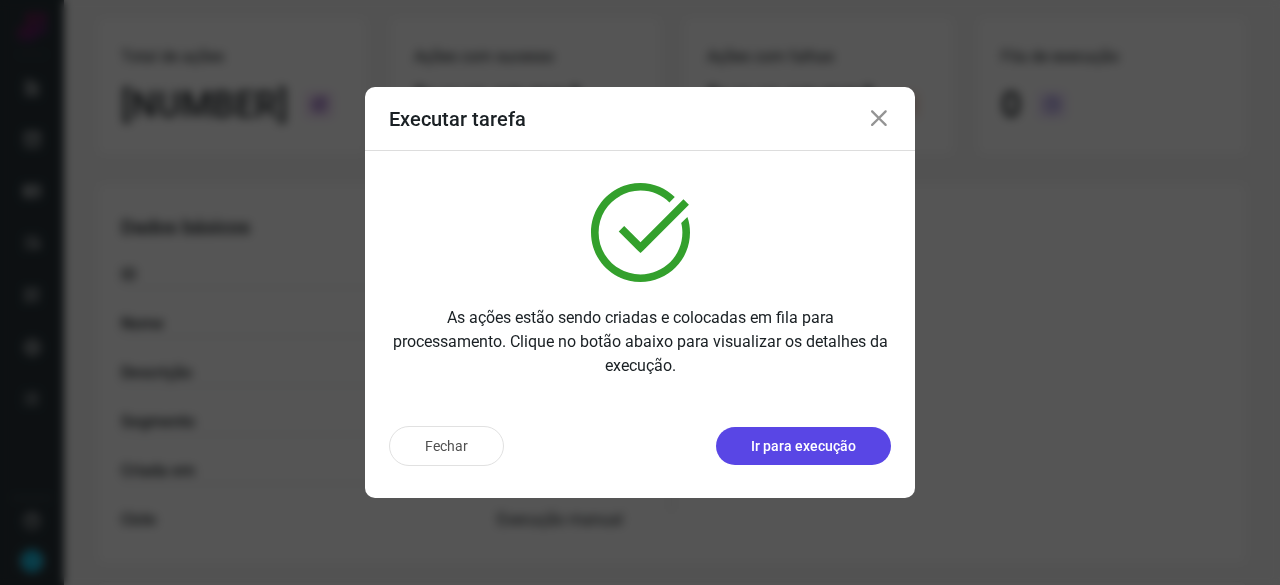 click on "Ir para execução" at bounding box center (803, 446) 